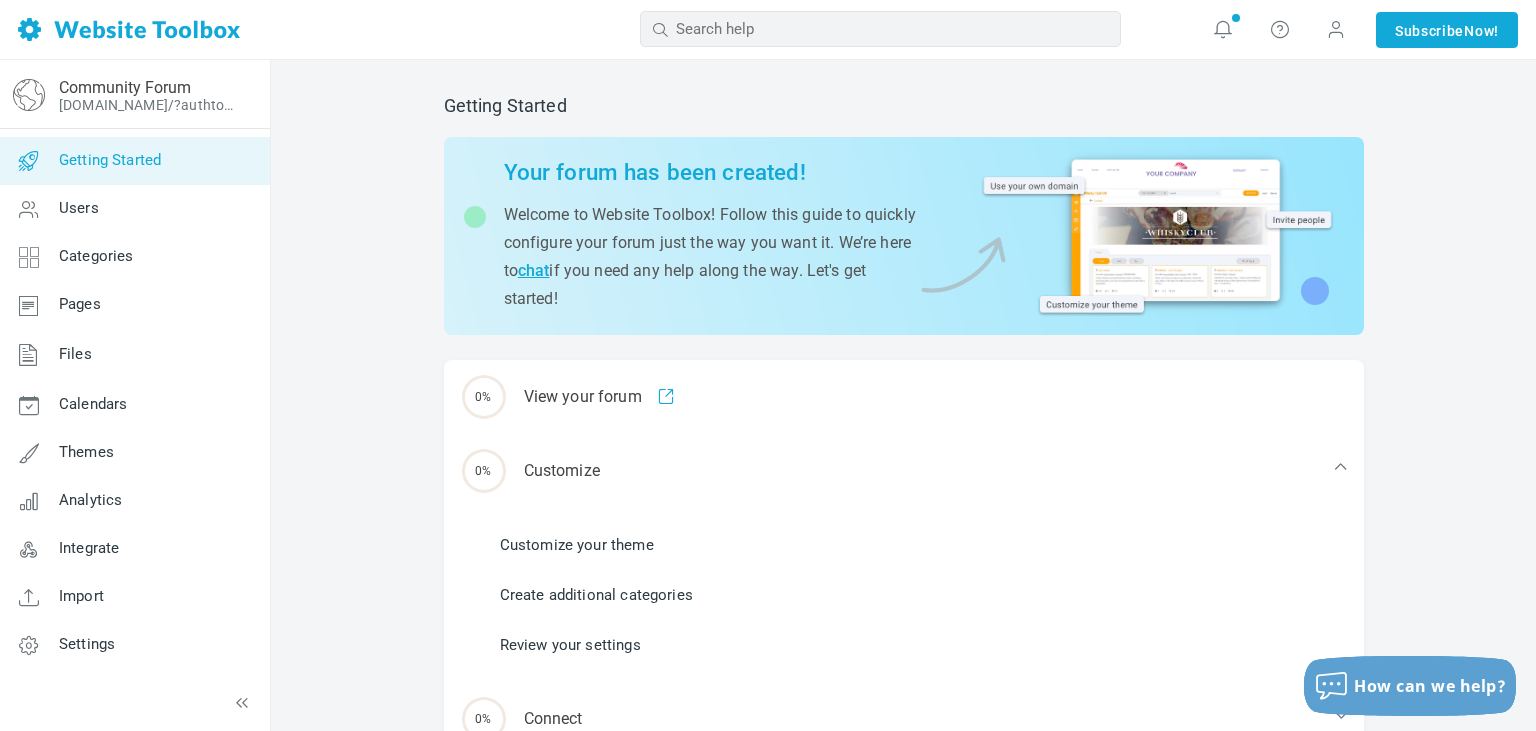 scroll, scrollTop: 258, scrollLeft: 0, axis: vertical 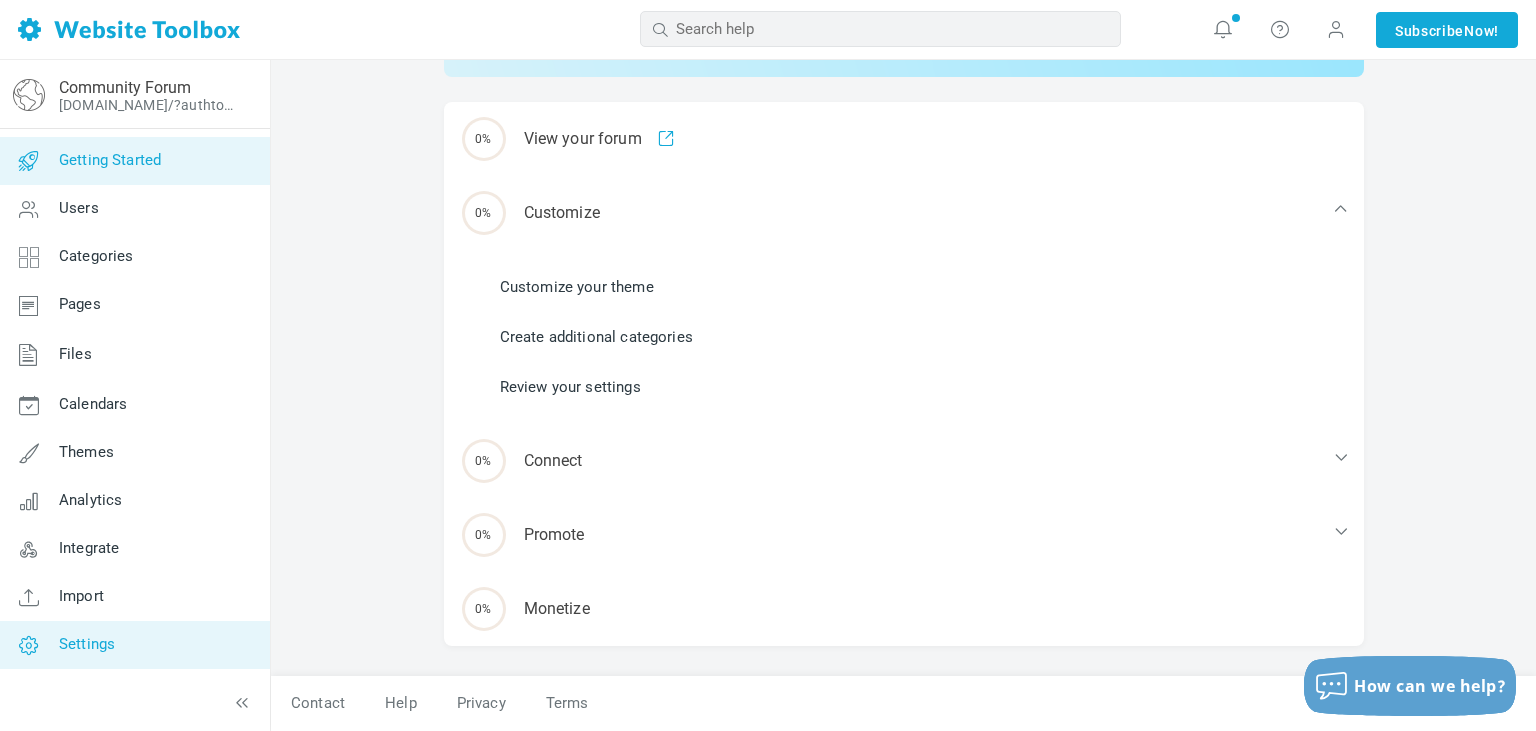 click on "Settings" at bounding box center [87, 644] 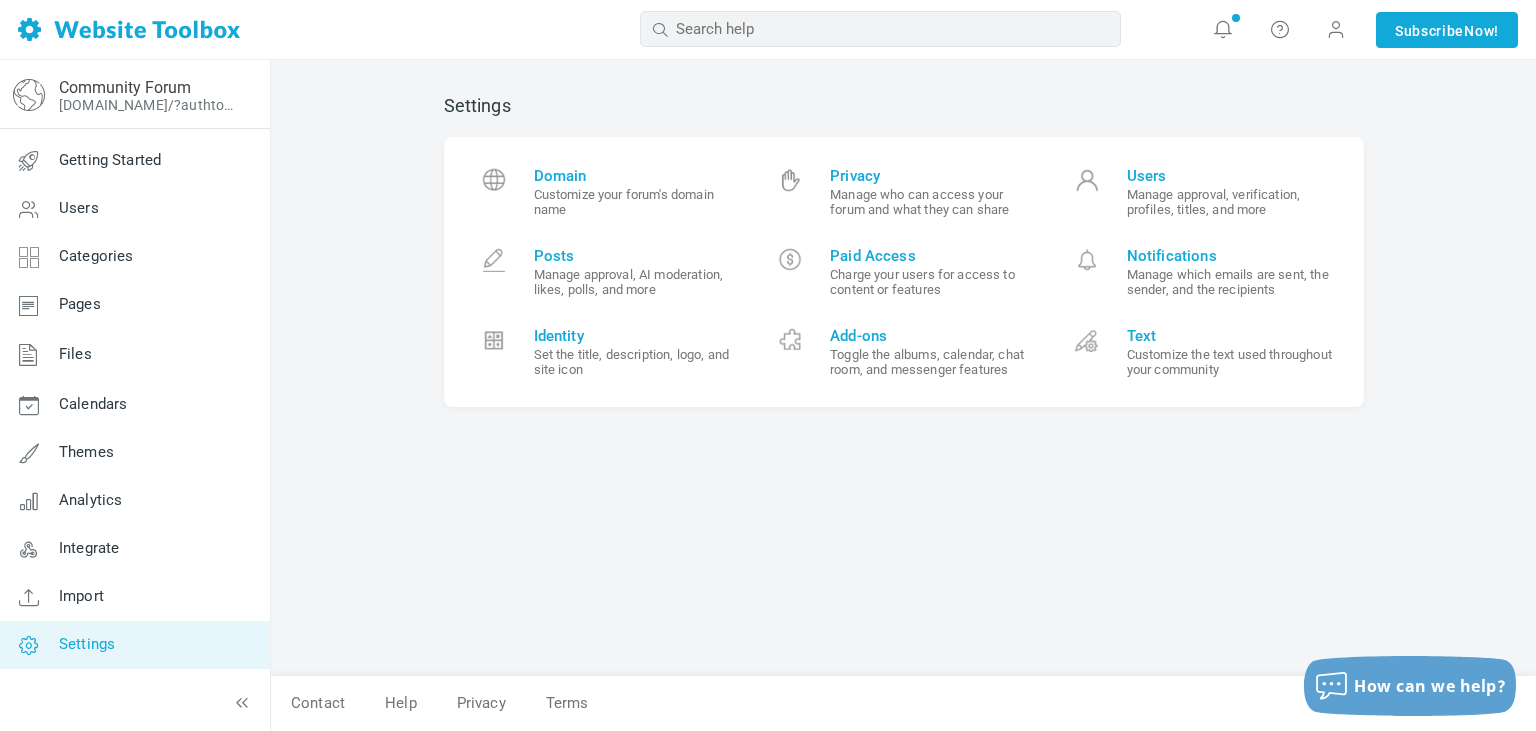 scroll, scrollTop: 0, scrollLeft: 0, axis: both 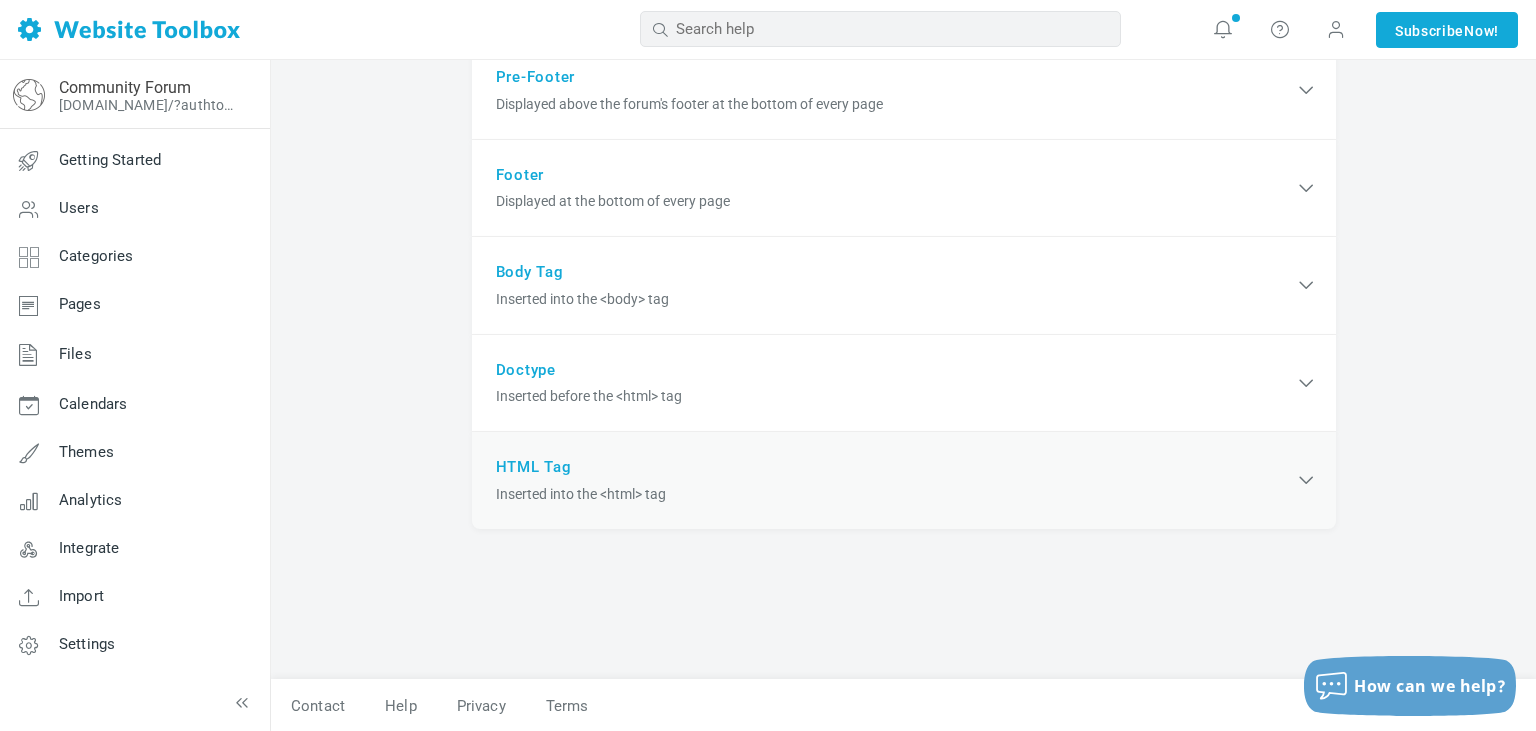 click on "HTML Tag
Inserted into the <html> tag" at bounding box center (904, 480) 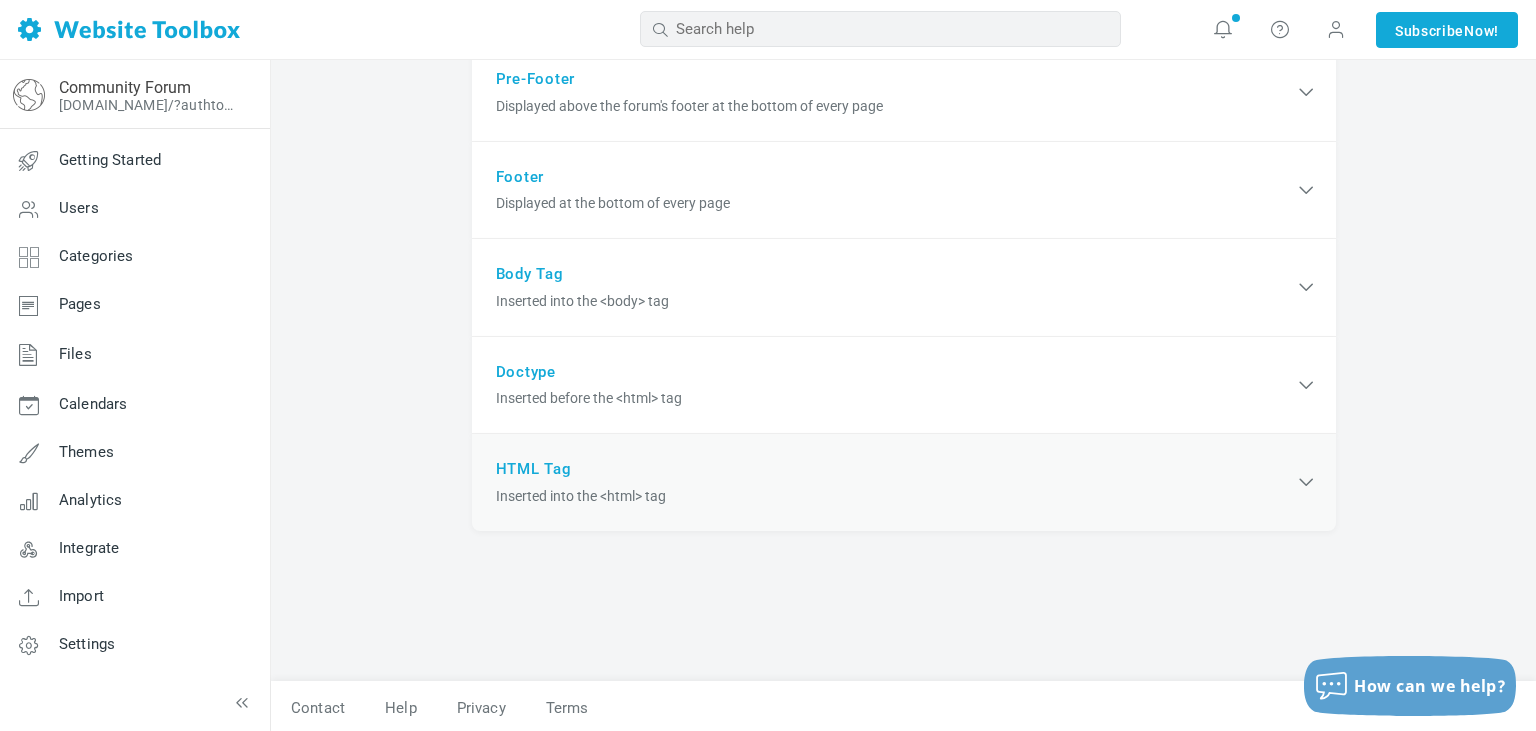 scroll, scrollTop: 492, scrollLeft: 0, axis: vertical 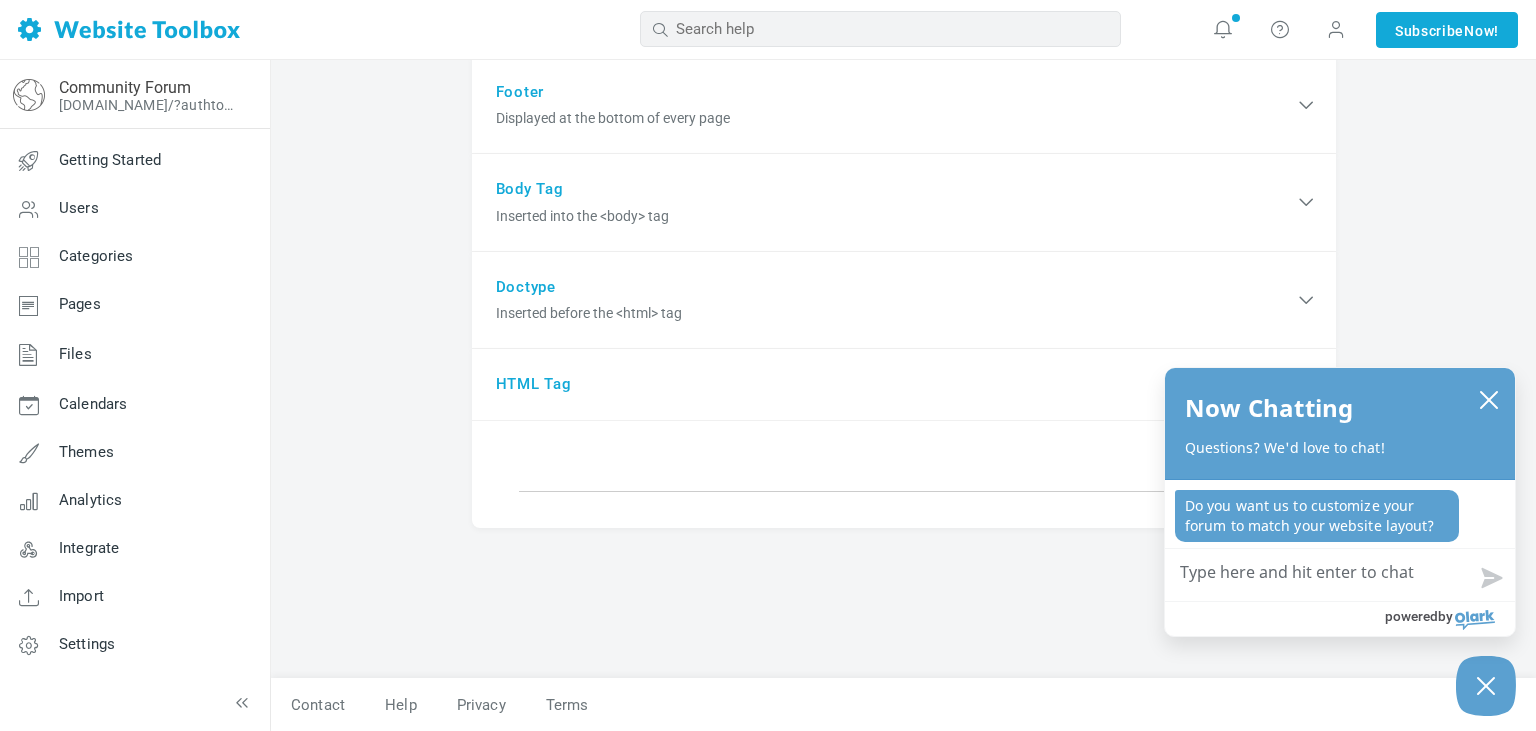 click on "Custom HTML
You have unsaved changes.
Save
Copy the HTML code for your website layout into your forum's header and footer to make your forum look exactly like your website.
Alternatively, you can  embed your forum  into an existing page of your website.
Need help?  Ask us to do it for you!
saved.
The title tag you specified will be ignored by browsers.
You can change the title of your forum by  customizing your theme .
Don't see your ads on the forum? You're using  Google Adsense Auto Ads , which automatically decides when and where to display ads. If you want full control over when and where ads appear, use  ad units  instead.
Don't see your ads on the forum? You're currently using a default domain name for your forum. Google Adsense requires you to  use your own domain name  to display ads.
." at bounding box center [904, 130] 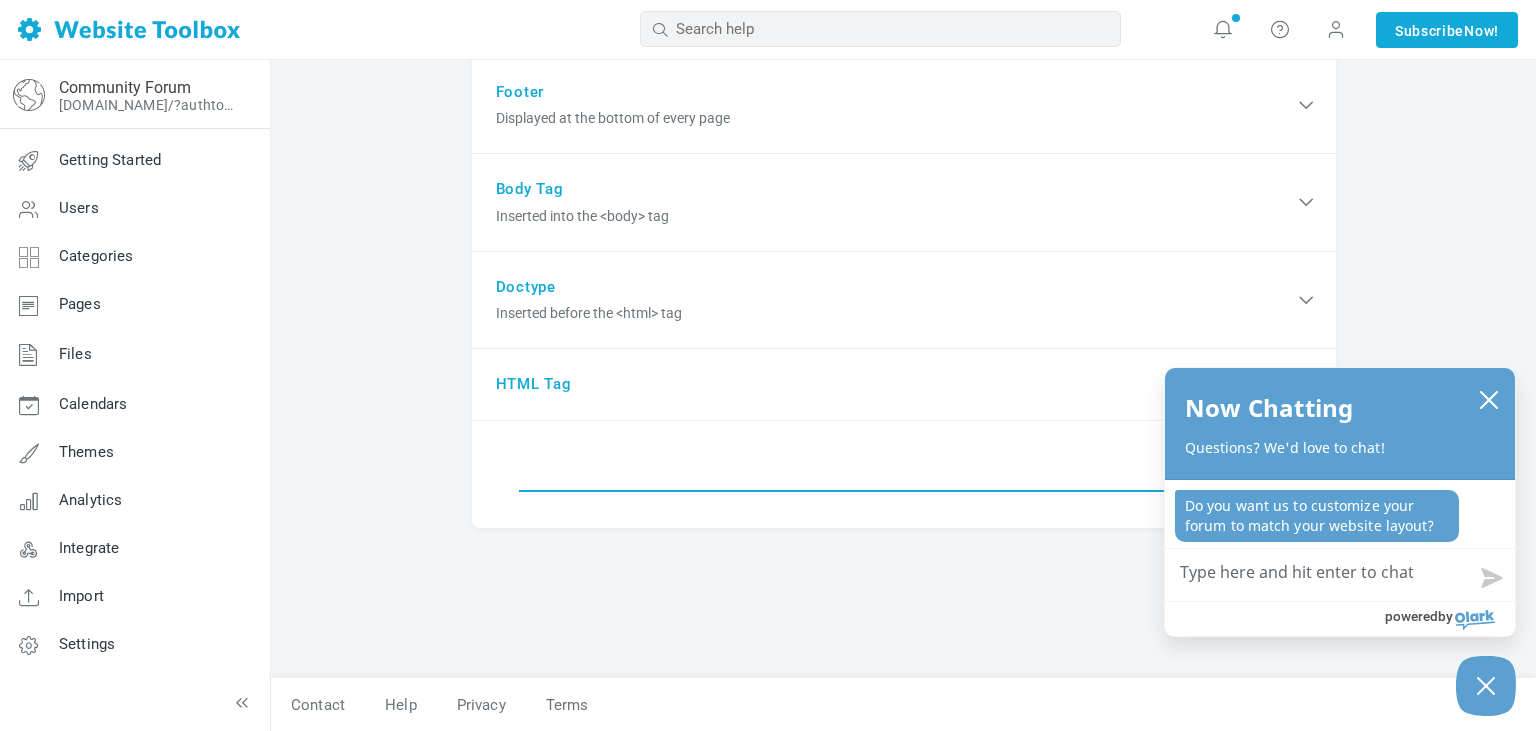 click at bounding box center [904, 471] 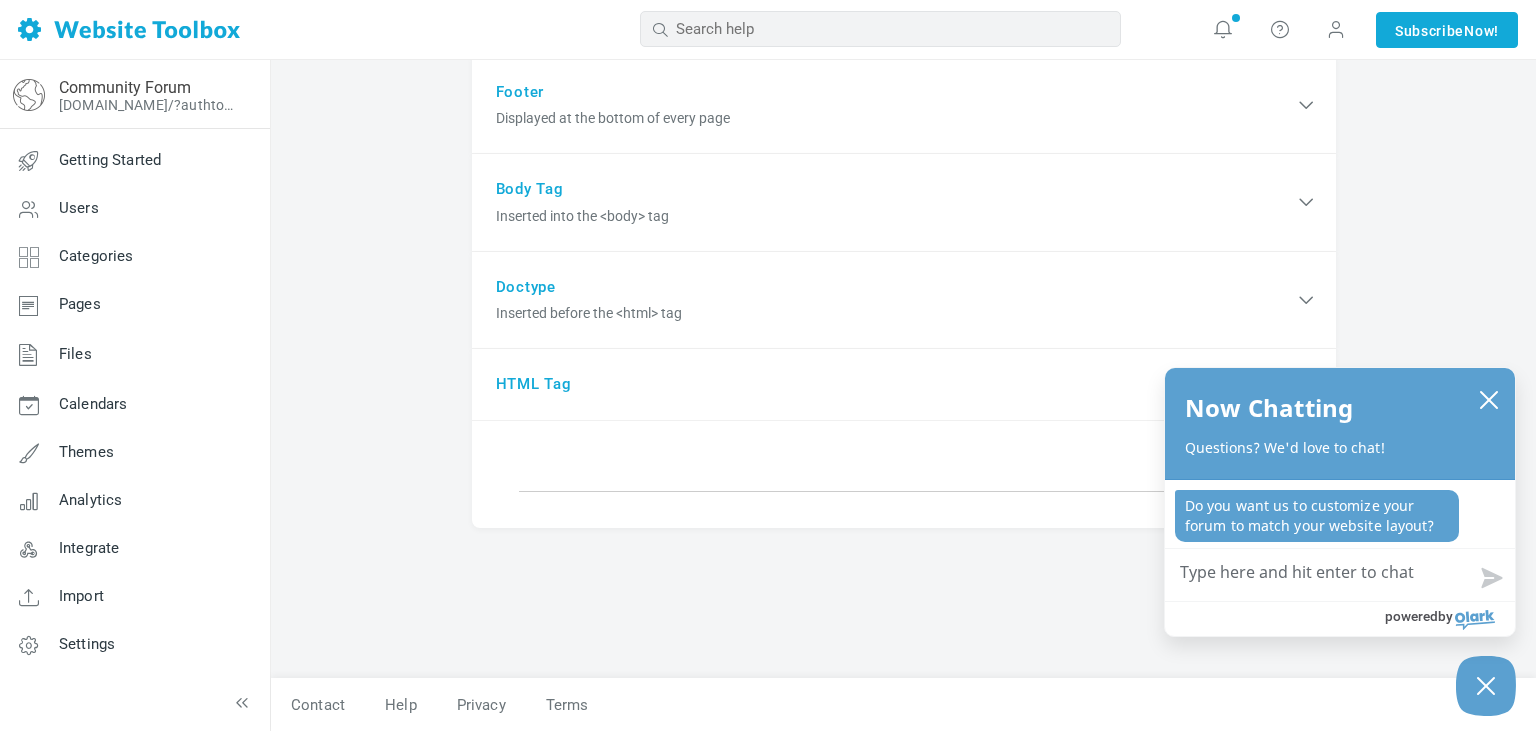 click on "Custom HTML
You have unsaved changes.
Save
Copy the HTML code for your website layout into your forum's header and footer to make your forum look exactly like your website.
Alternatively, you can  embed your forum  into an existing page of your website.
Need help?  Ask us to do it for you!
saved.
The title tag you specified will be ignored by browsers.
You can change the title of your forum by  customizing your theme .
Don't see your ads on the forum? You're using  Google Adsense Auto Ads , which automatically decides when and where to display ads. If you want full control over when and where ads appear, use  ad units  instead.
Don't see your ads on the forum? You're currently using a default domain name for your forum. Google Adsense requires you to  use your own domain name  to display ads." at bounding box center [903, 150] 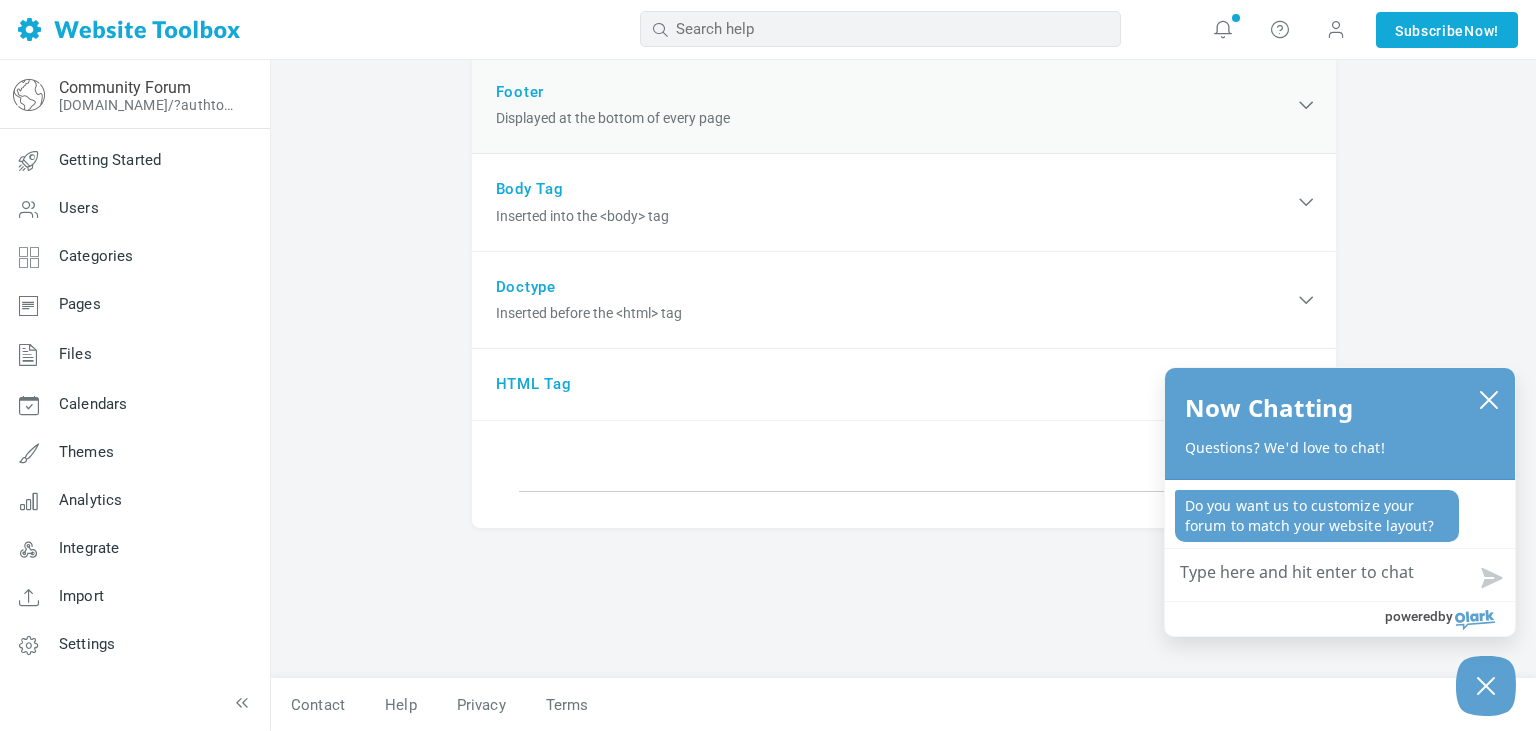 click on "Footer
Displayed at the bottom of every page" at bounding box center [904, 106] 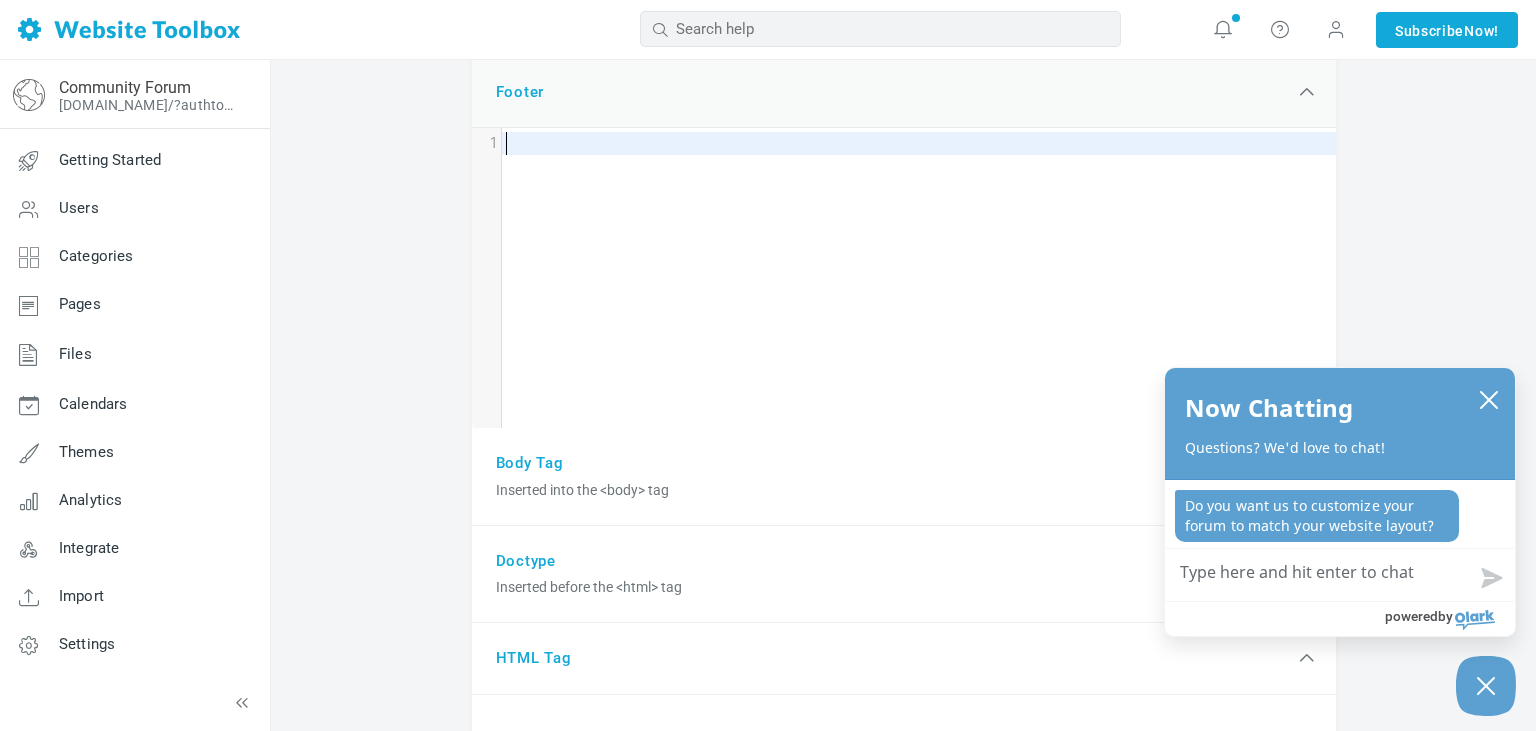 scroll, scrollTop: 466, scrollLeft: 0, axis: vertical 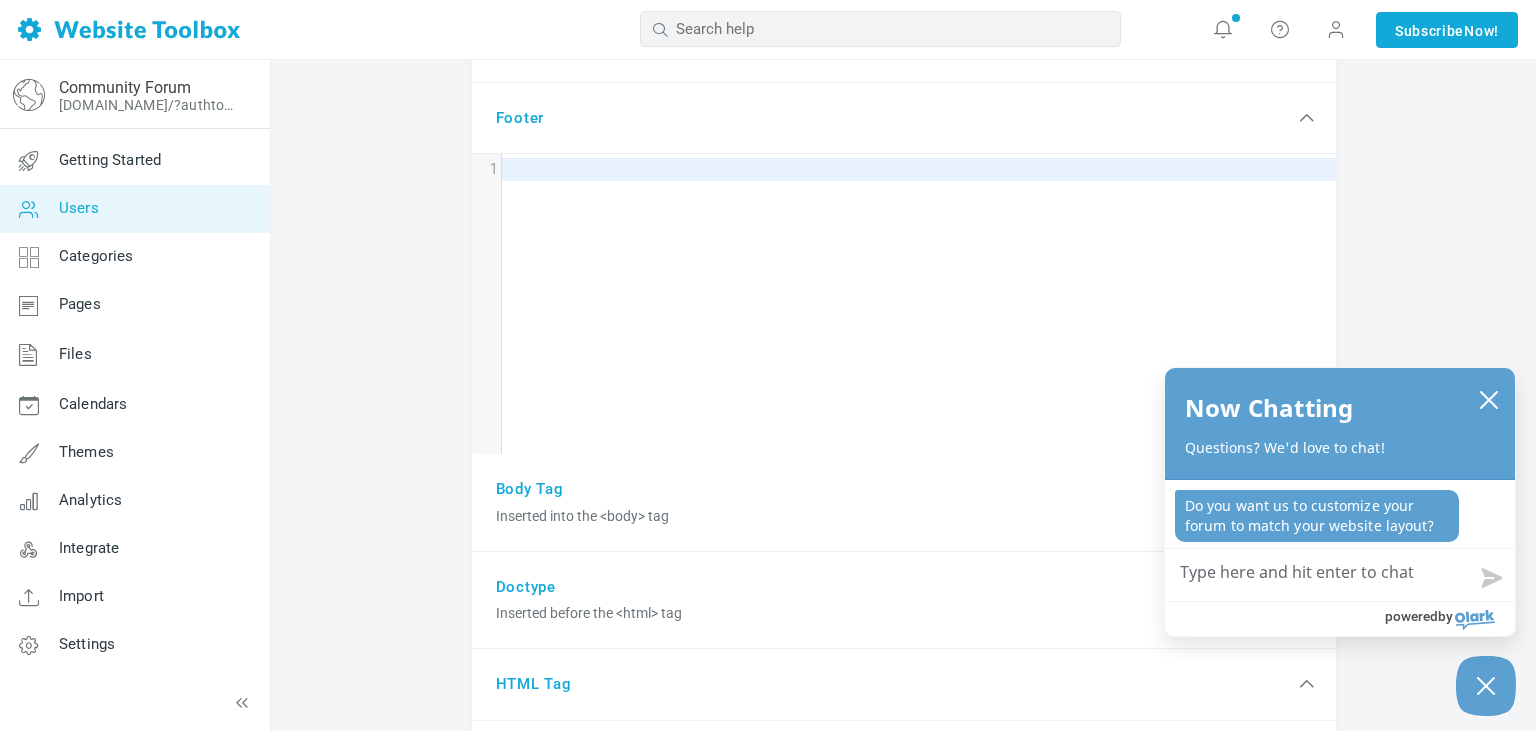 click on "Users" at bounding box center (79, 208) 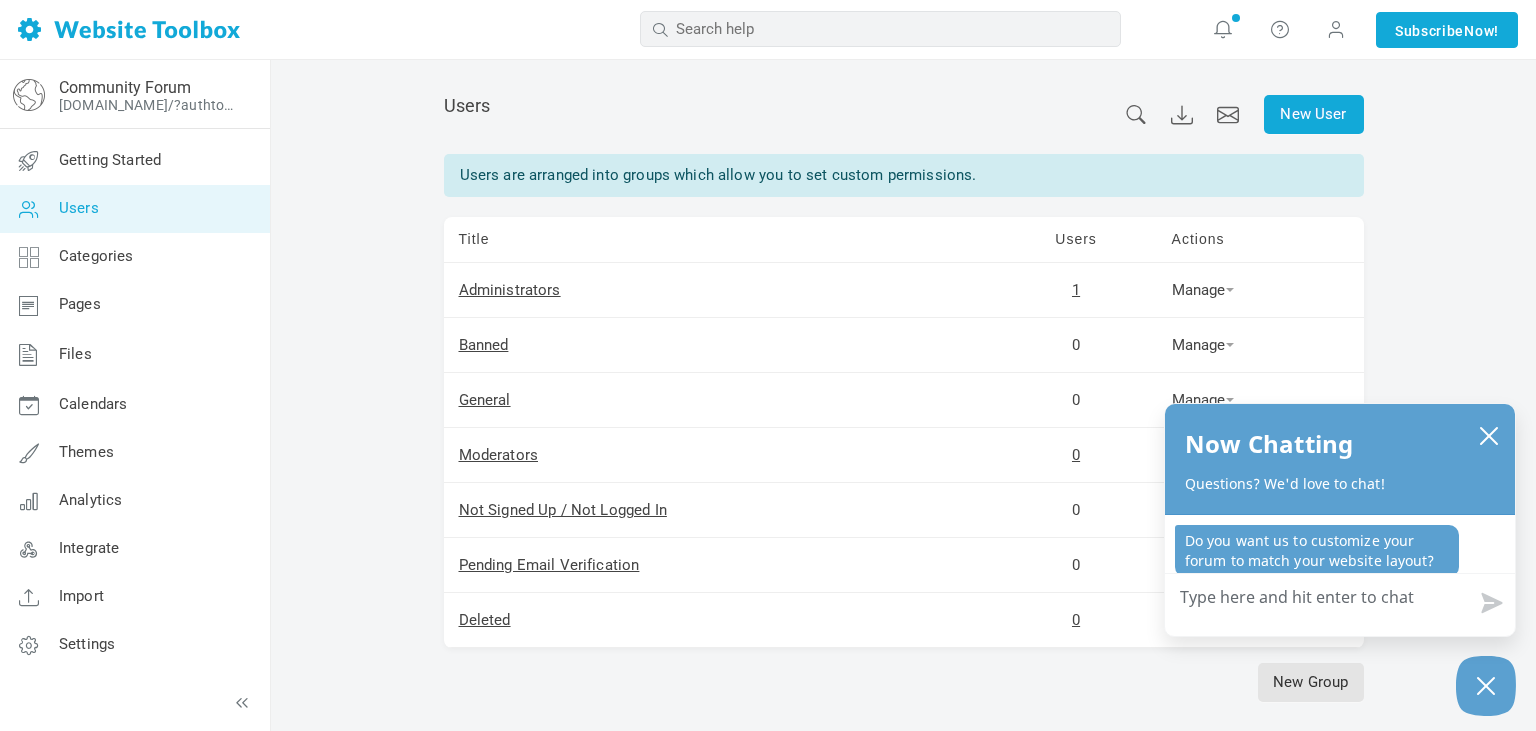 scroll, scrollTop: 0, scrollLeft: 0, axis: both 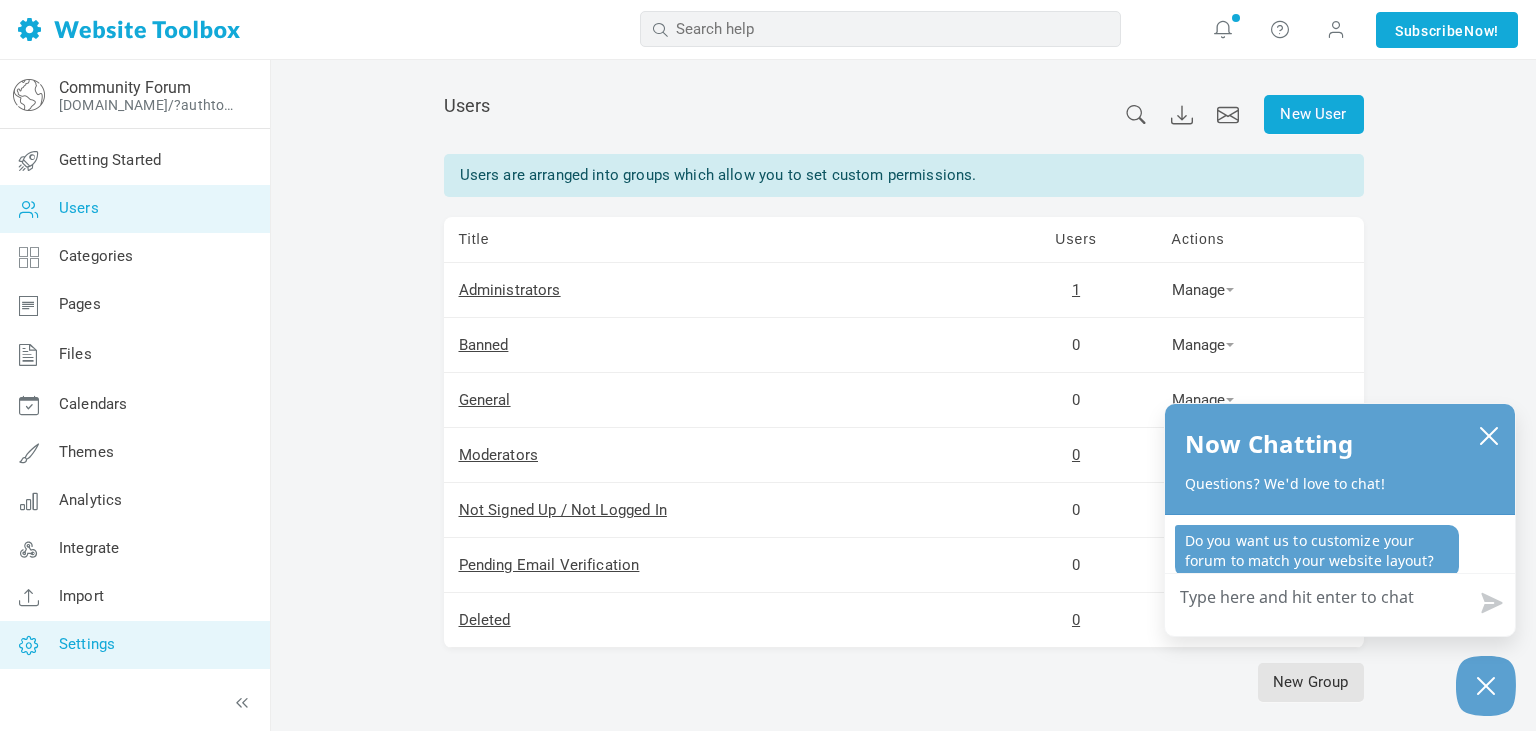 click on "Settings" at bounding box center [87, 644] 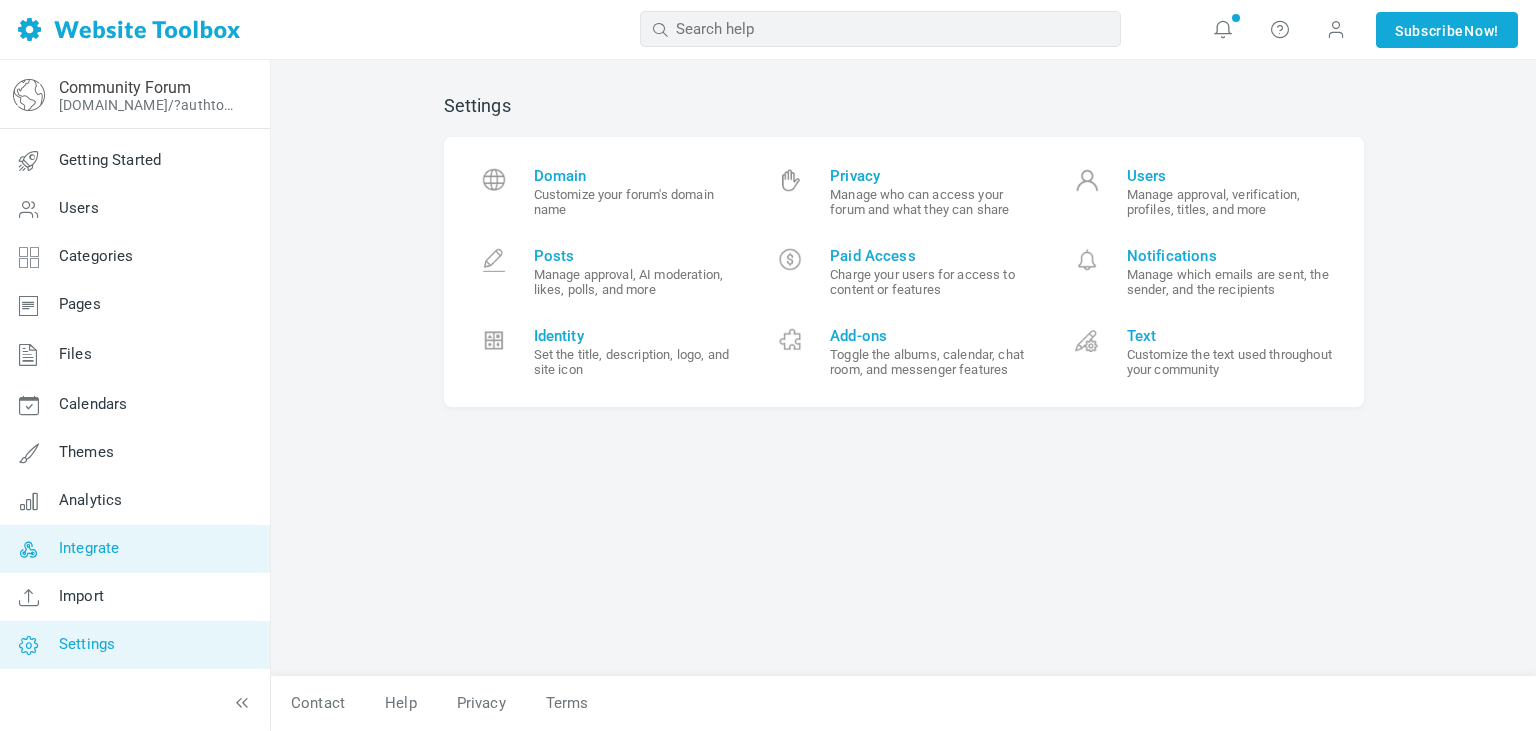 scroll, scrollTop: 0, scrollLeft: 0, axis: both 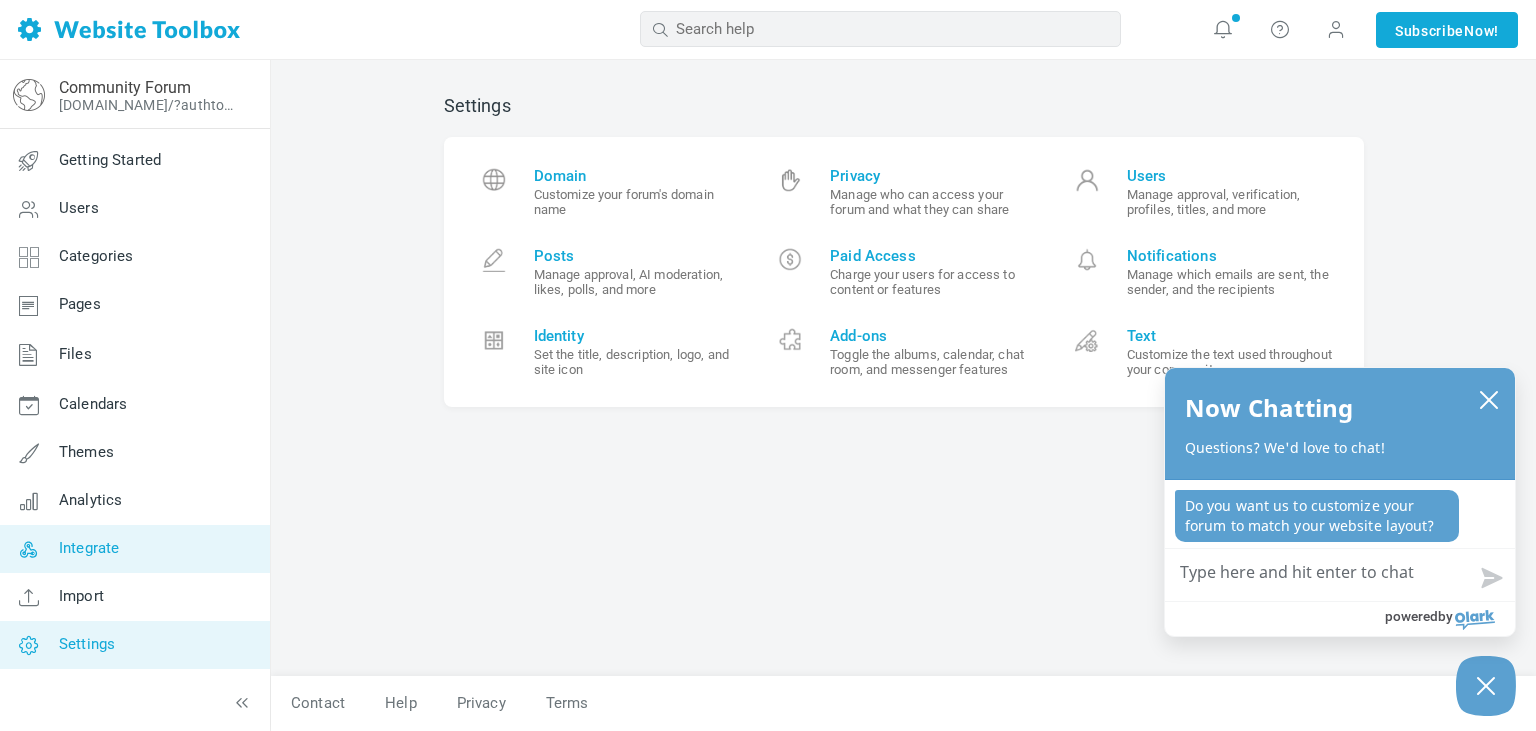 click on "Integrate" at bounding box center [89, 548] 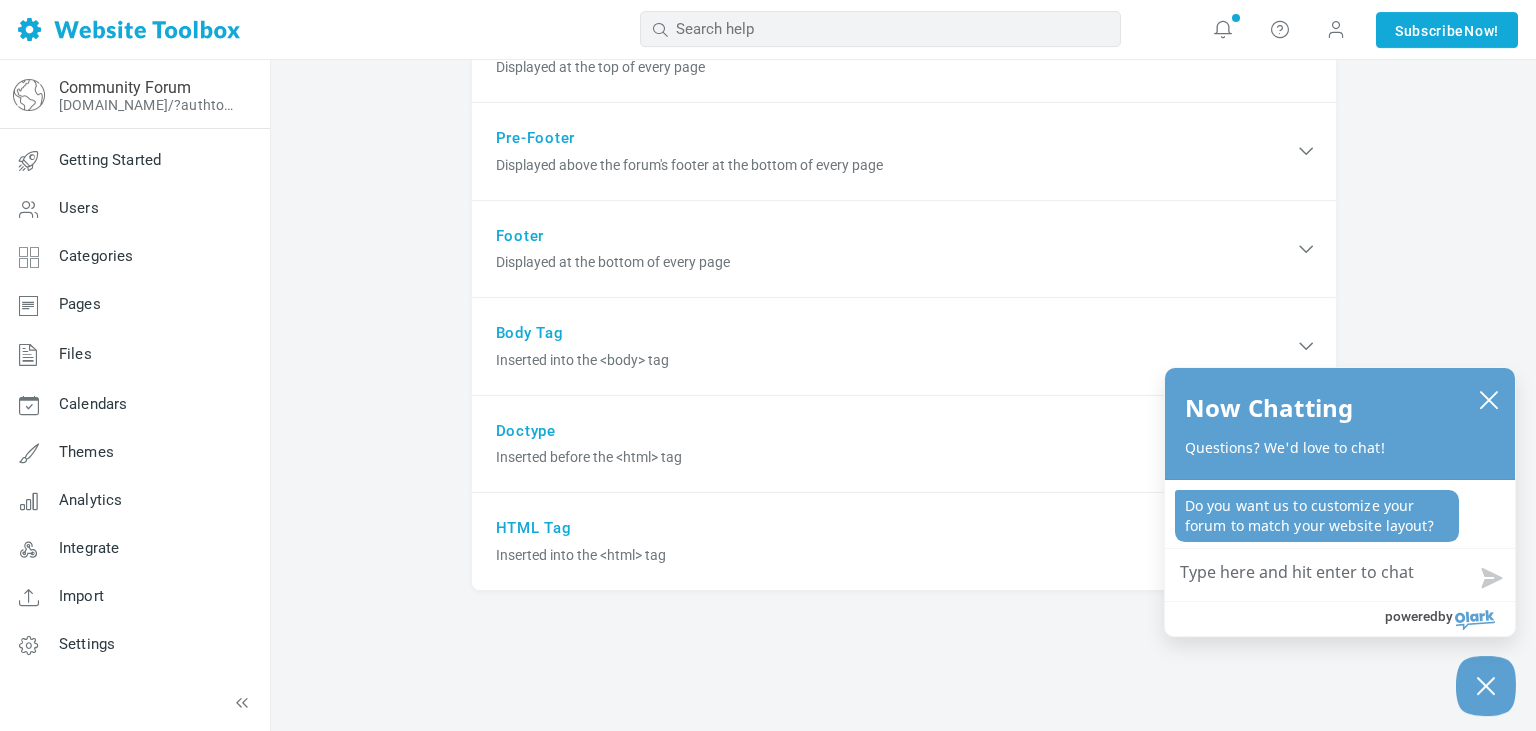 scroll, scrollTop: 409, scrollLeft: 0, axis: vertical 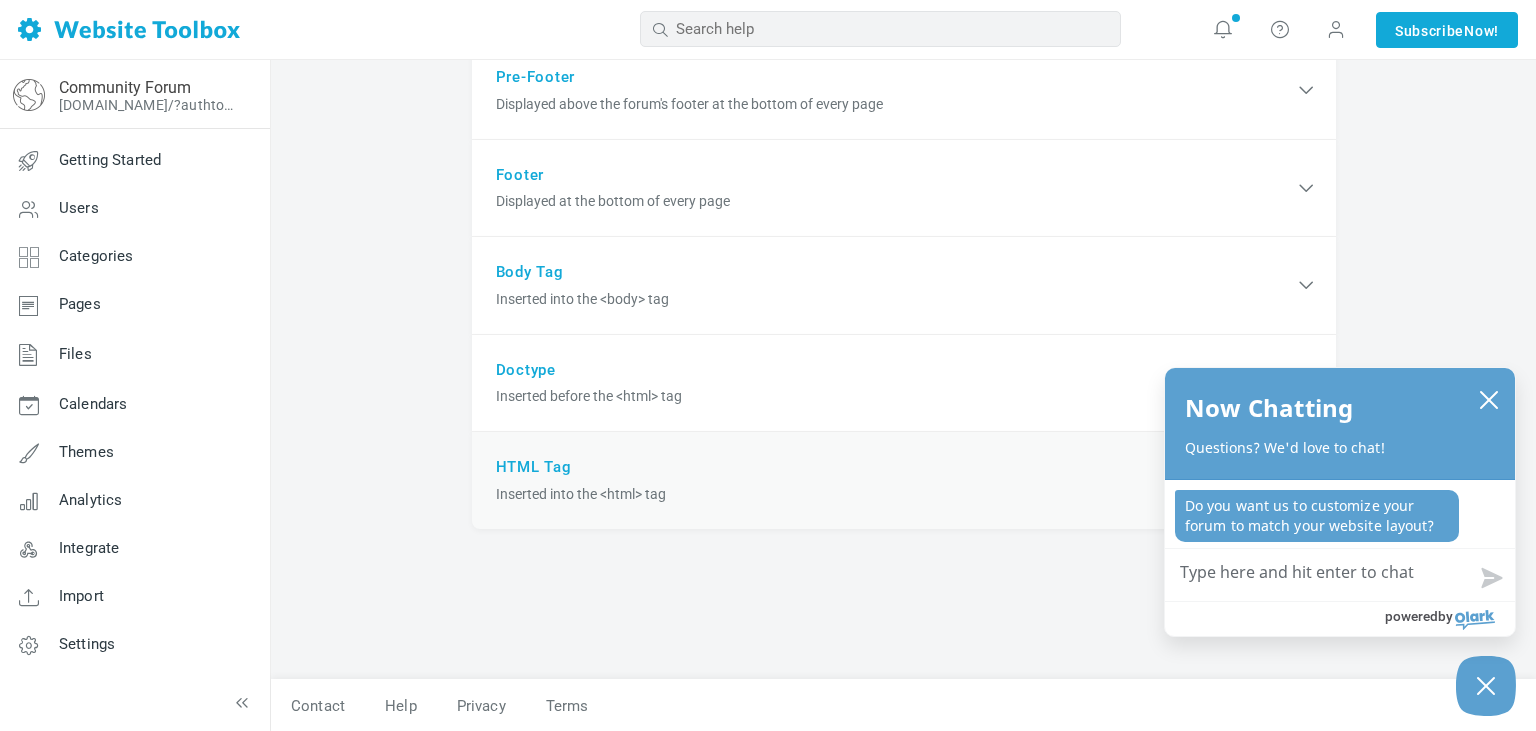 click on "HTML Tag
Inserted into the <html> tag" at bounding box center (904, 480) 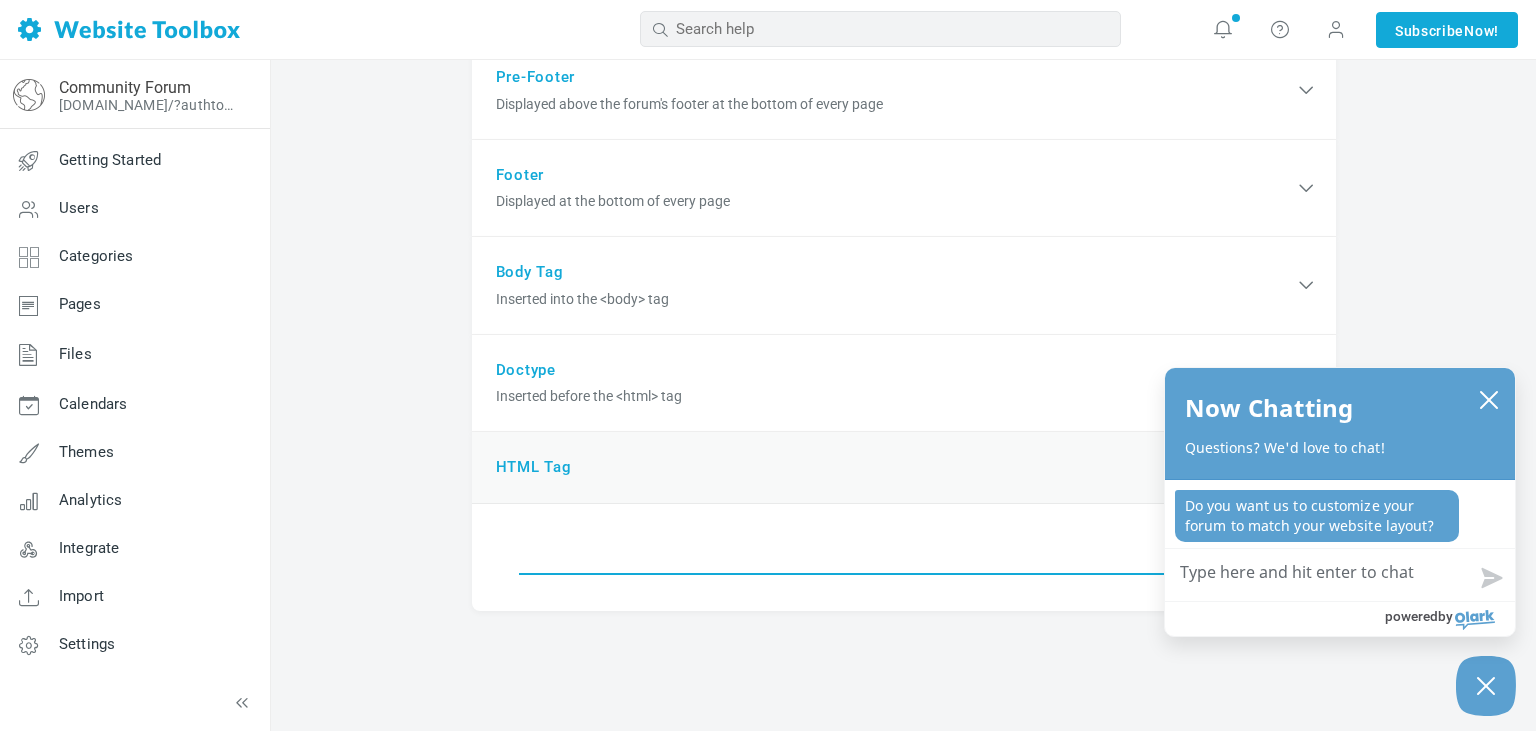 scroll, scrollTop: 492, scrollLeft: 0, axis: vertical 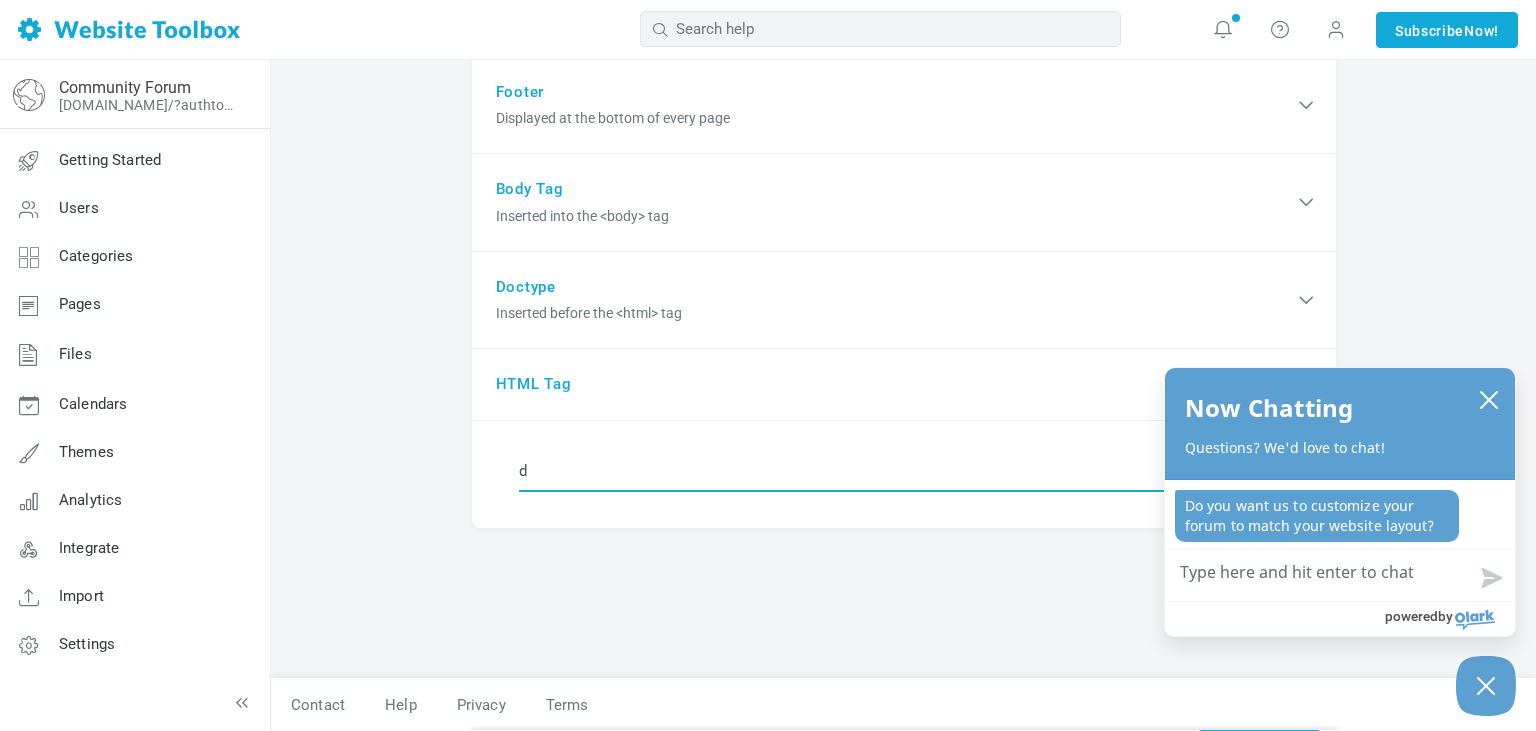 click on "d" at bounding box center [904, 471] 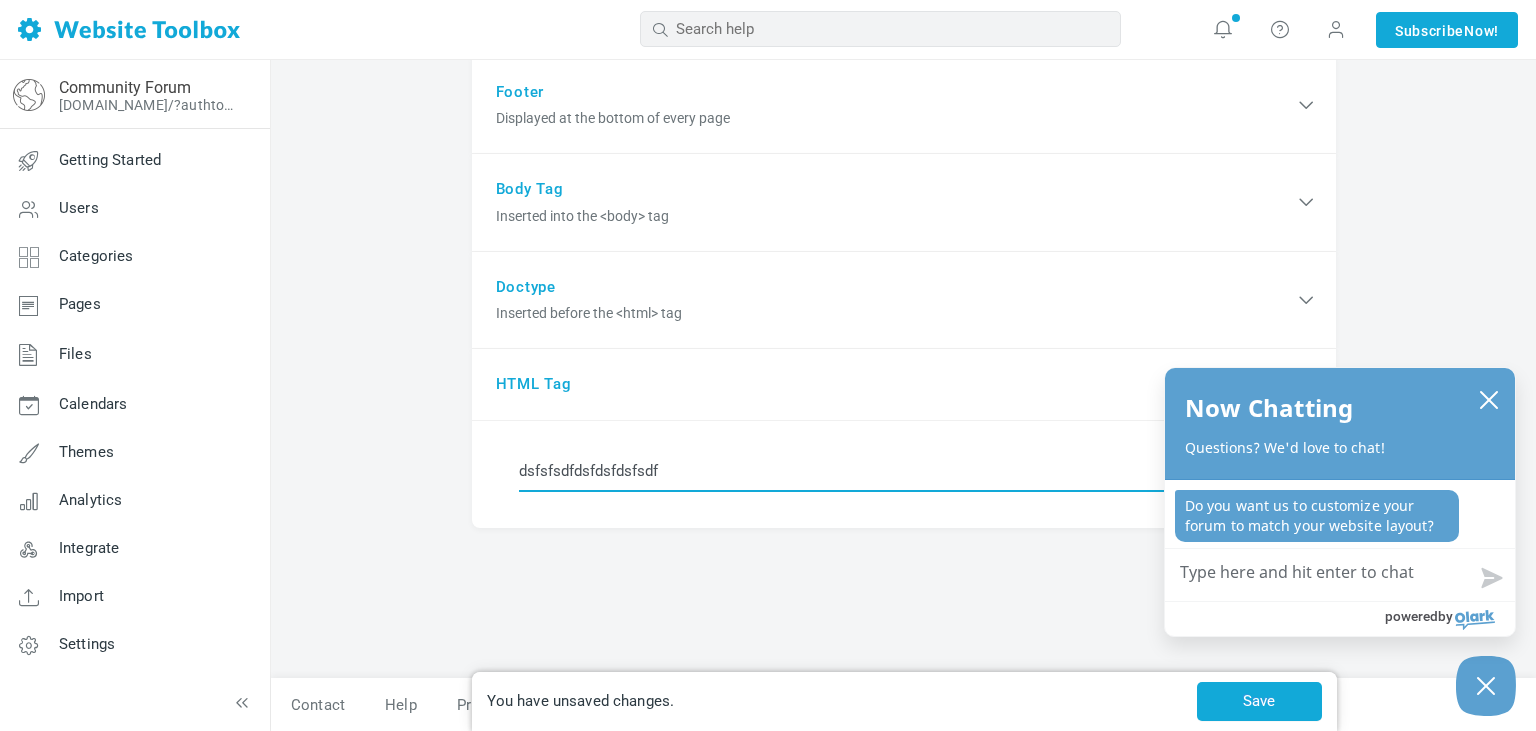 type on "dsfsfsdfdsfdsfdsfsdf" 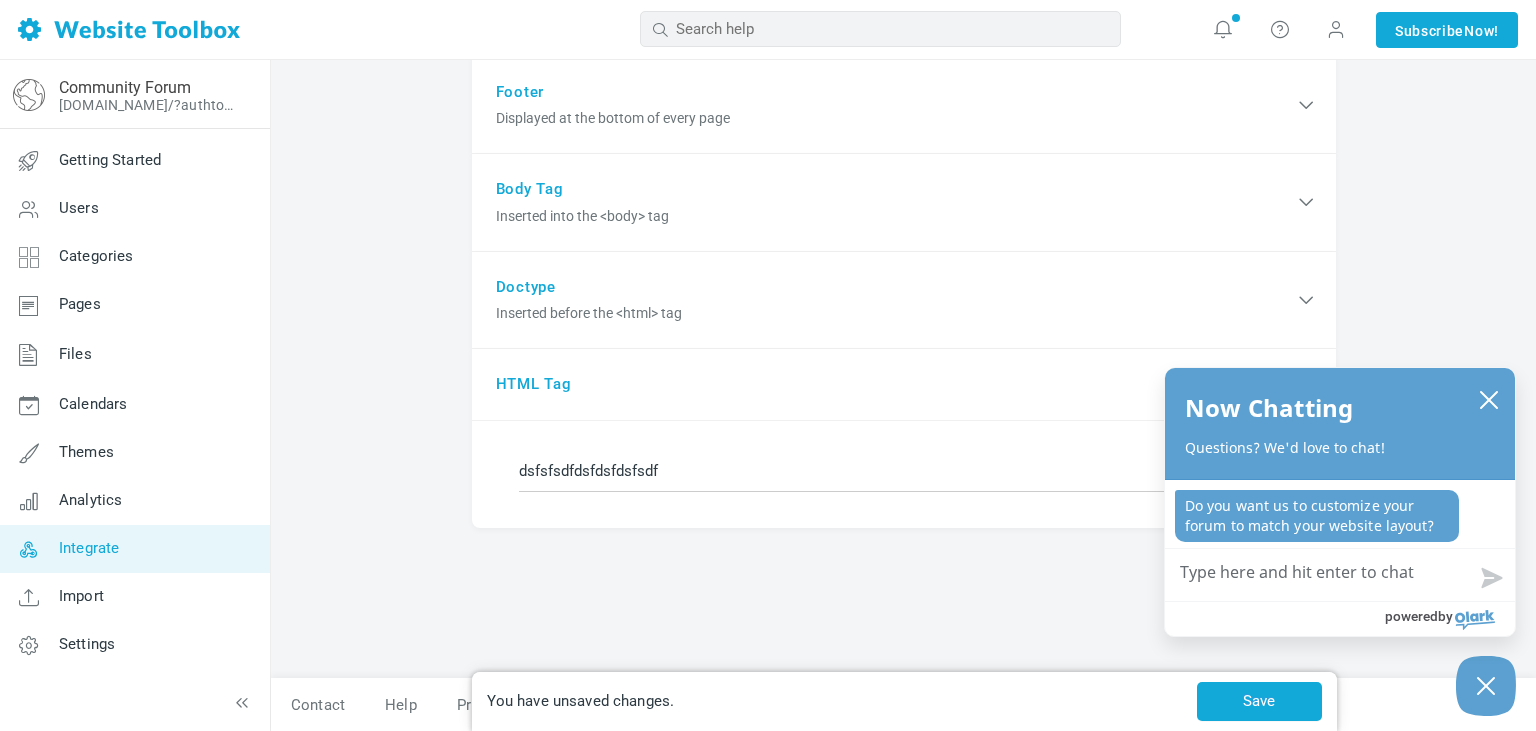 click on "Integrate" at bounding box center (134, 549) 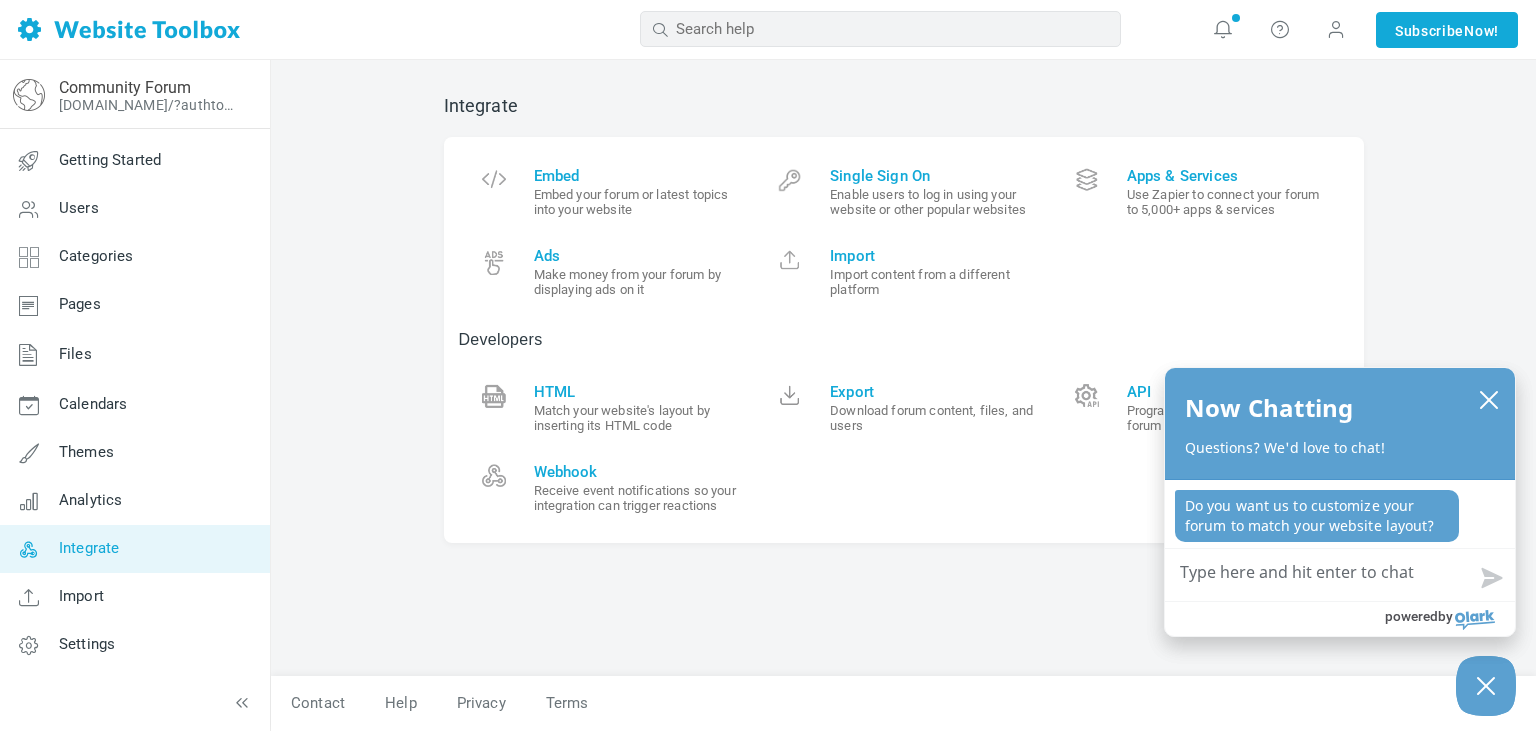scroll, scrollTop: 0, scrollLeft: 0, axis: both 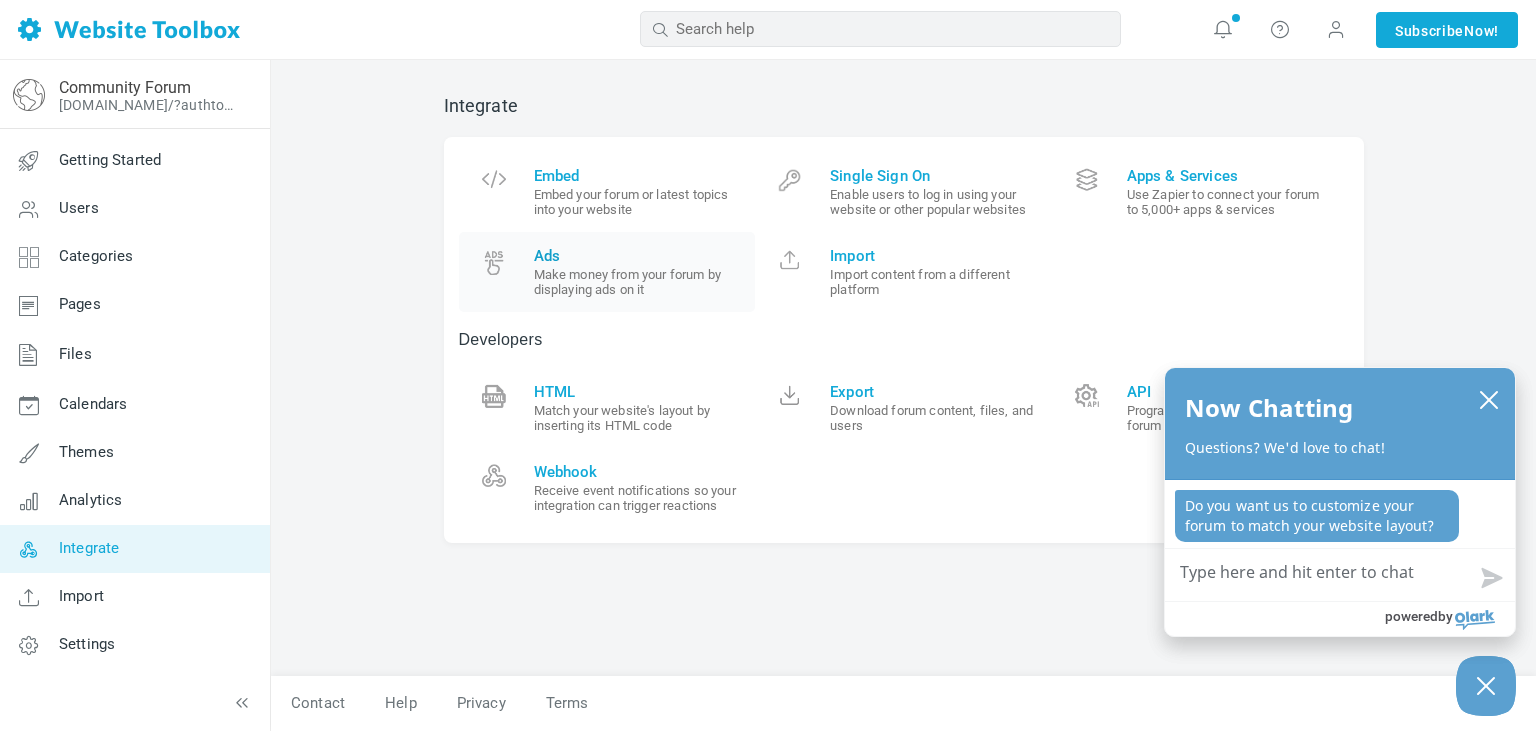 click on "Make money from your  forum by displaying ads on it" at bounding box center [637, 282] 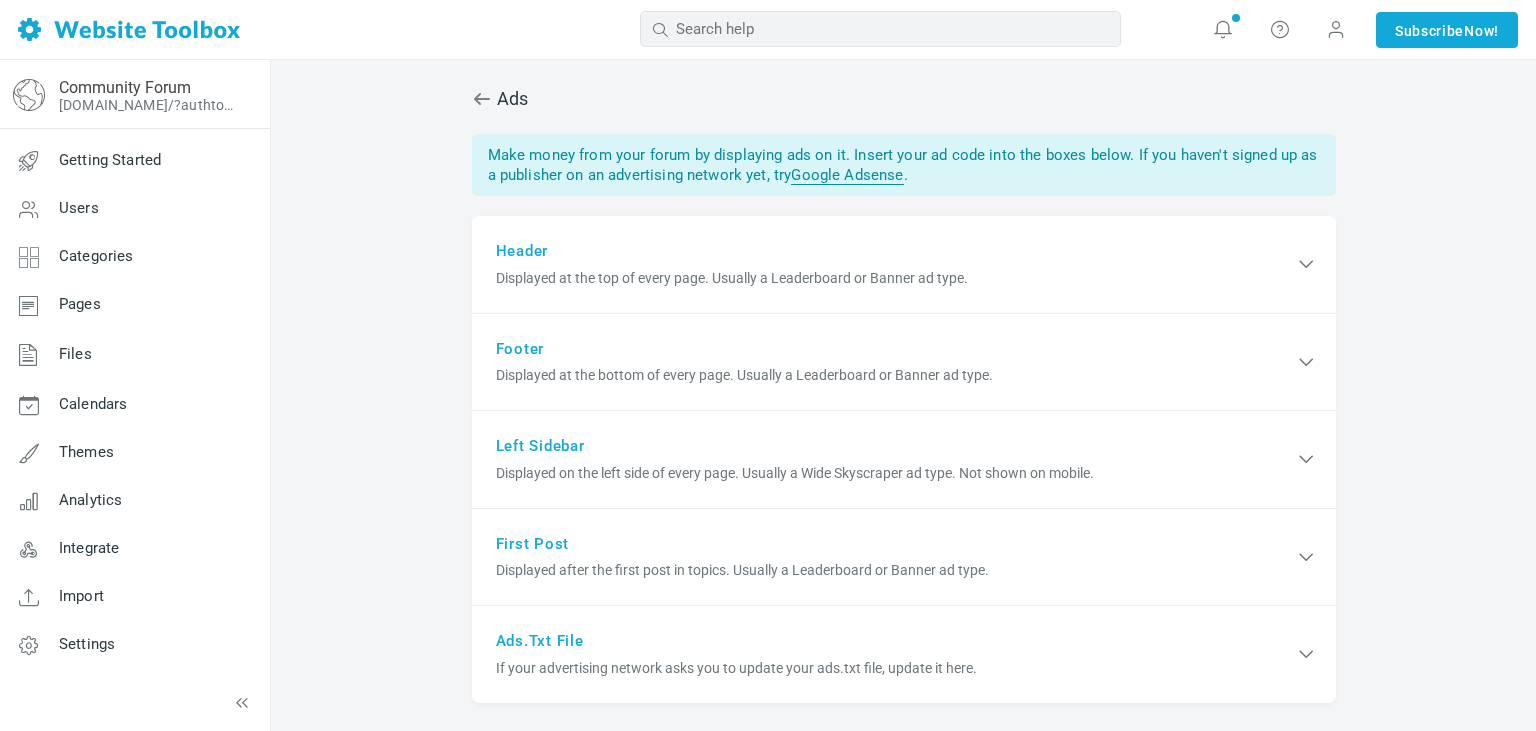 scroll, scrollTop: 0, scrollLeft: 0, axis: both 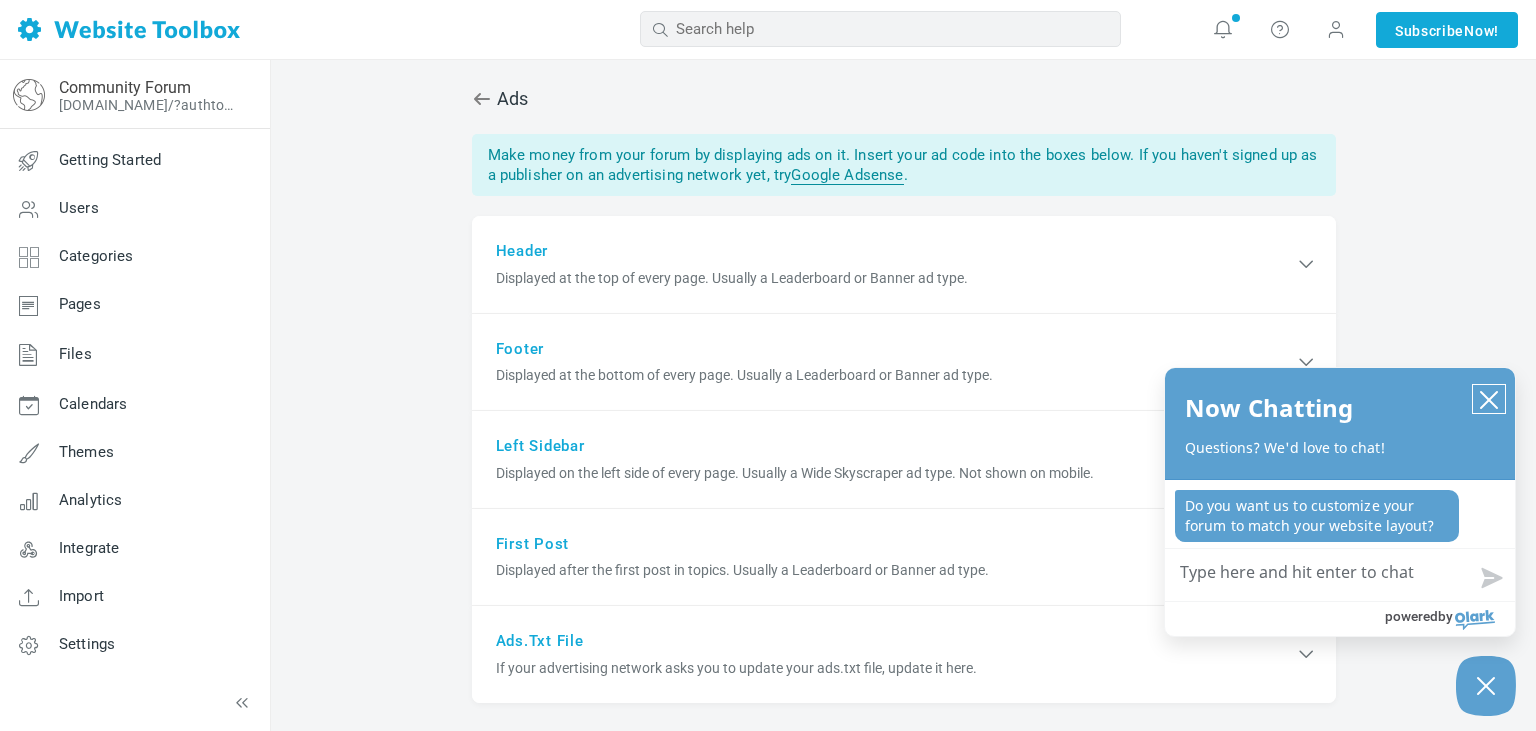 click 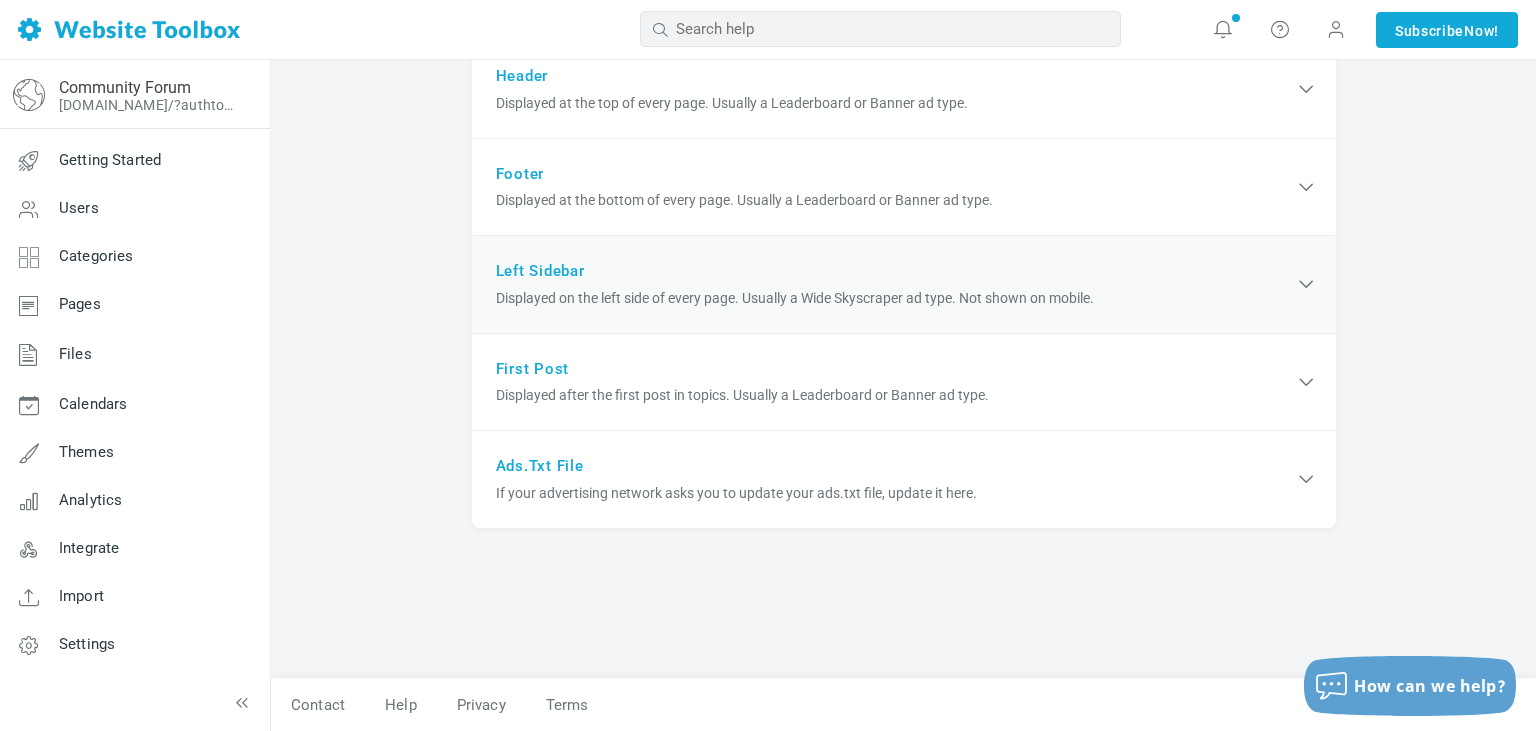 scroll, scrollTop: 171, scrollLeft: 0, axis: vertical 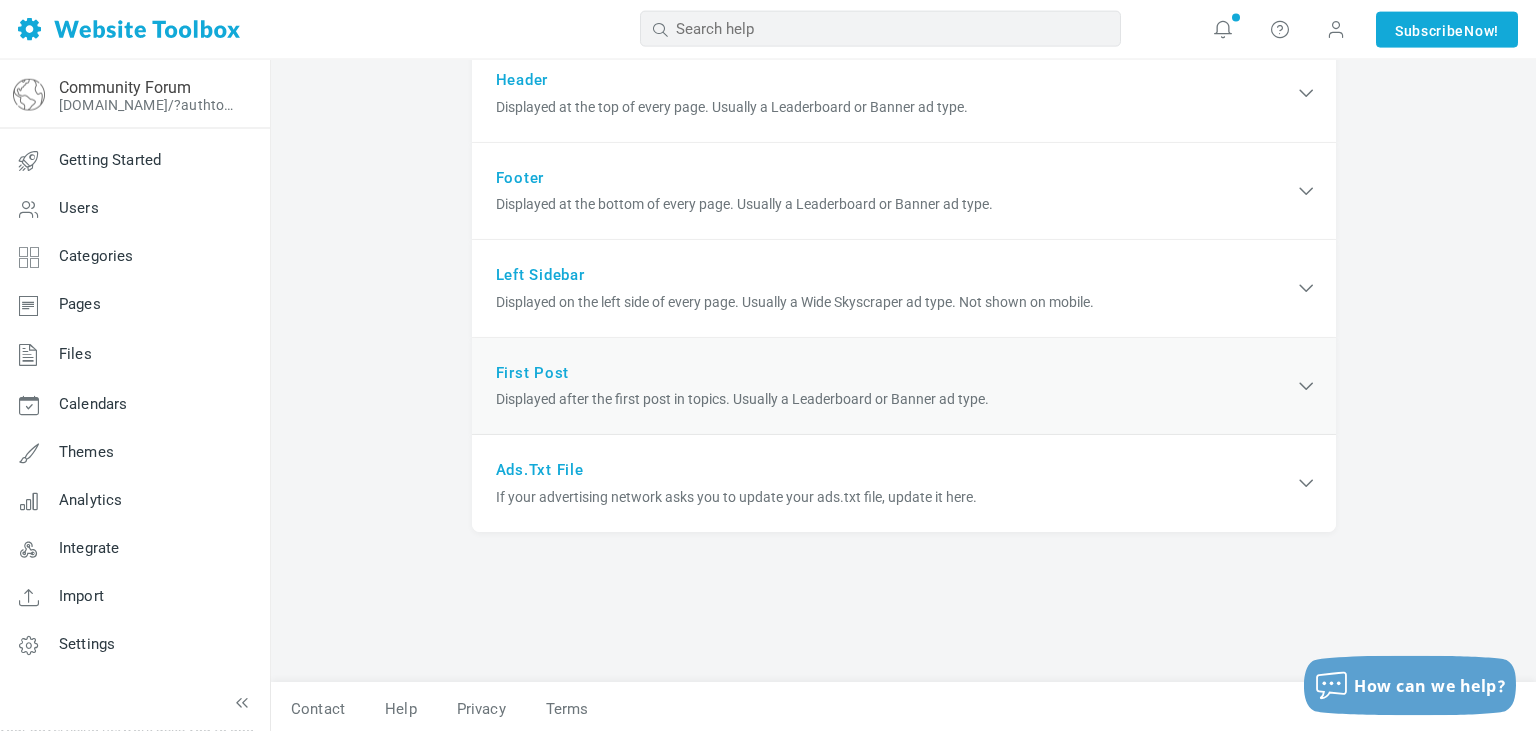 click on "Displayed after the first post in topics. Usually a Leaderboard or Banner ad type." at bounding box center [895, 399] 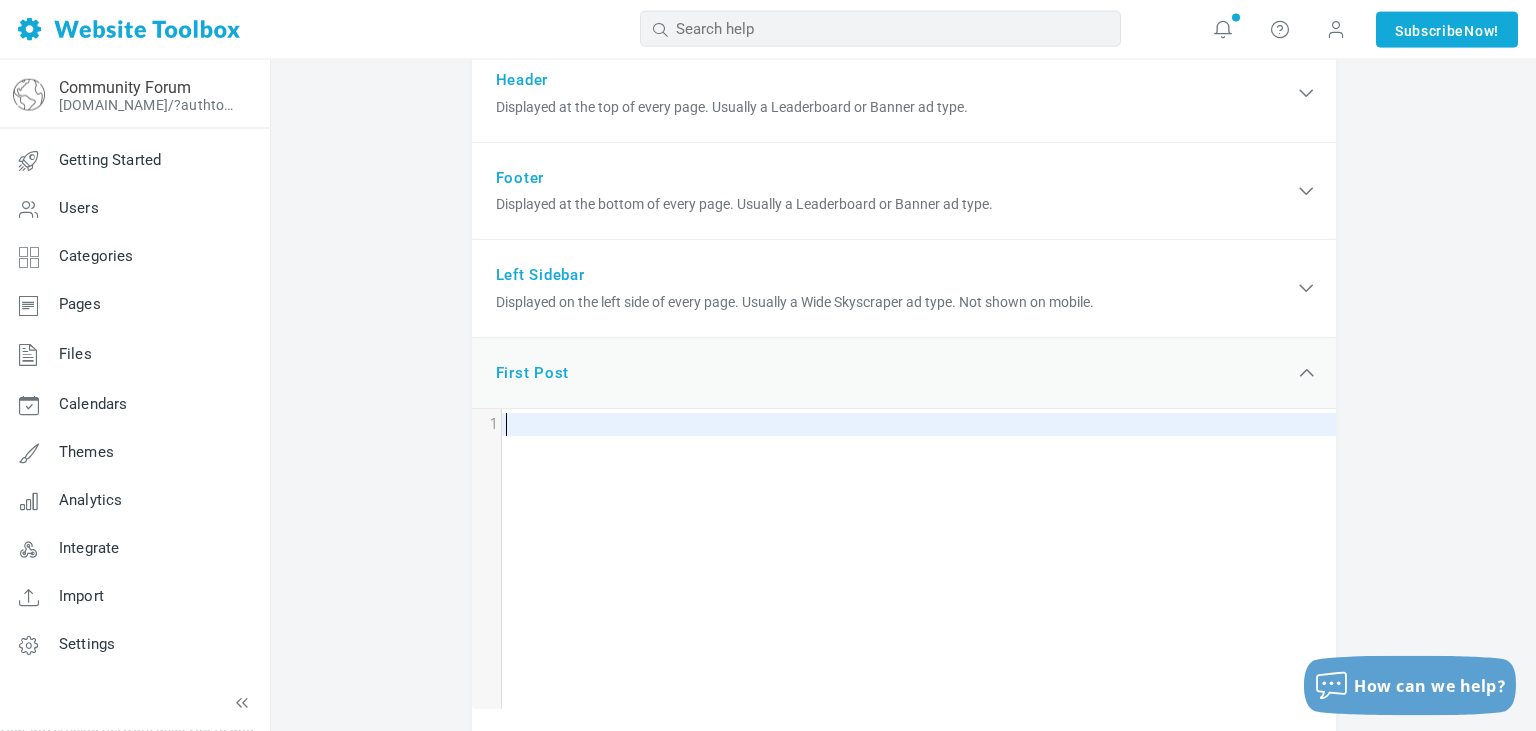 scroll, scrollTop: 257, scrollLeft: 0, axis: vertical 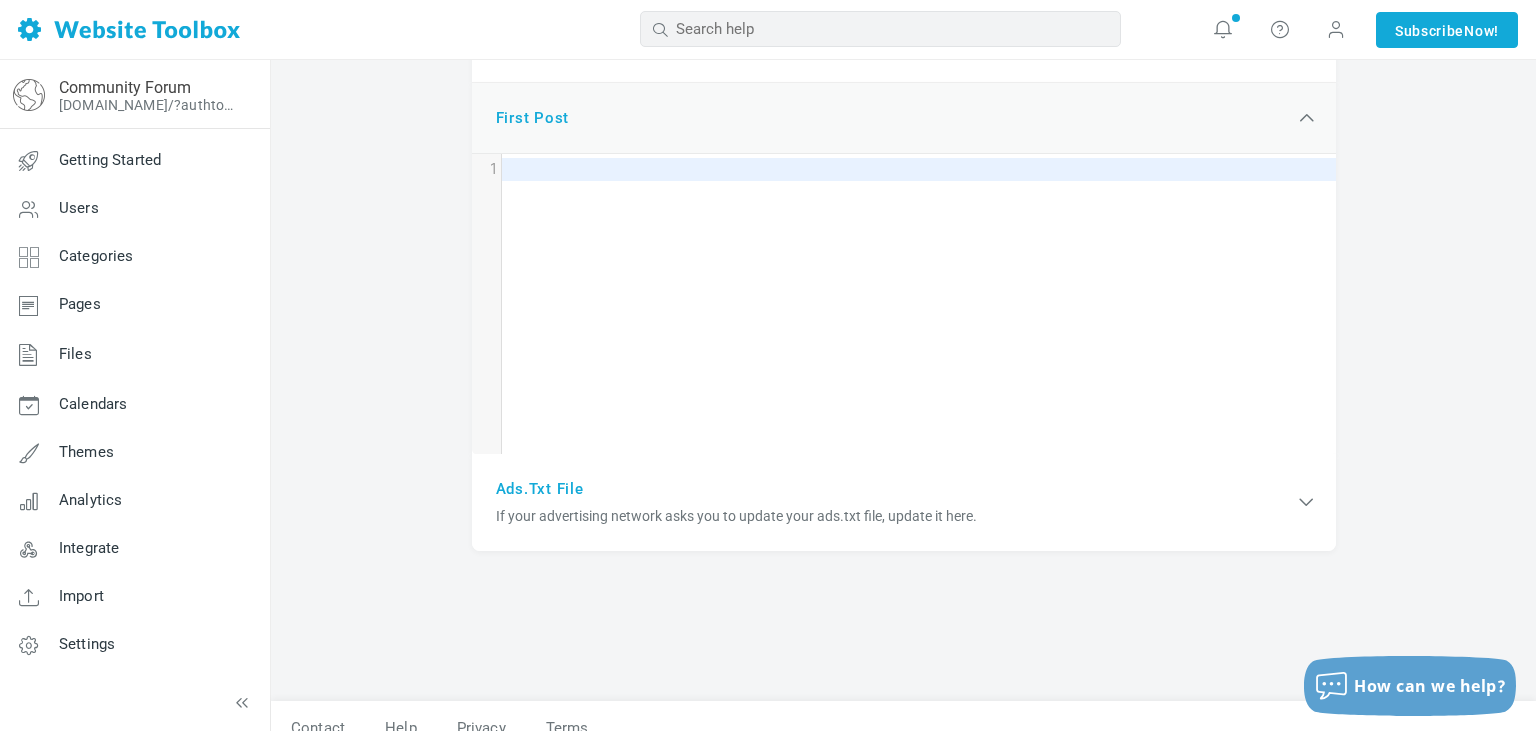 click on "xxxxxxxxxx 1   1 ​" at bounding box center (919, 319) 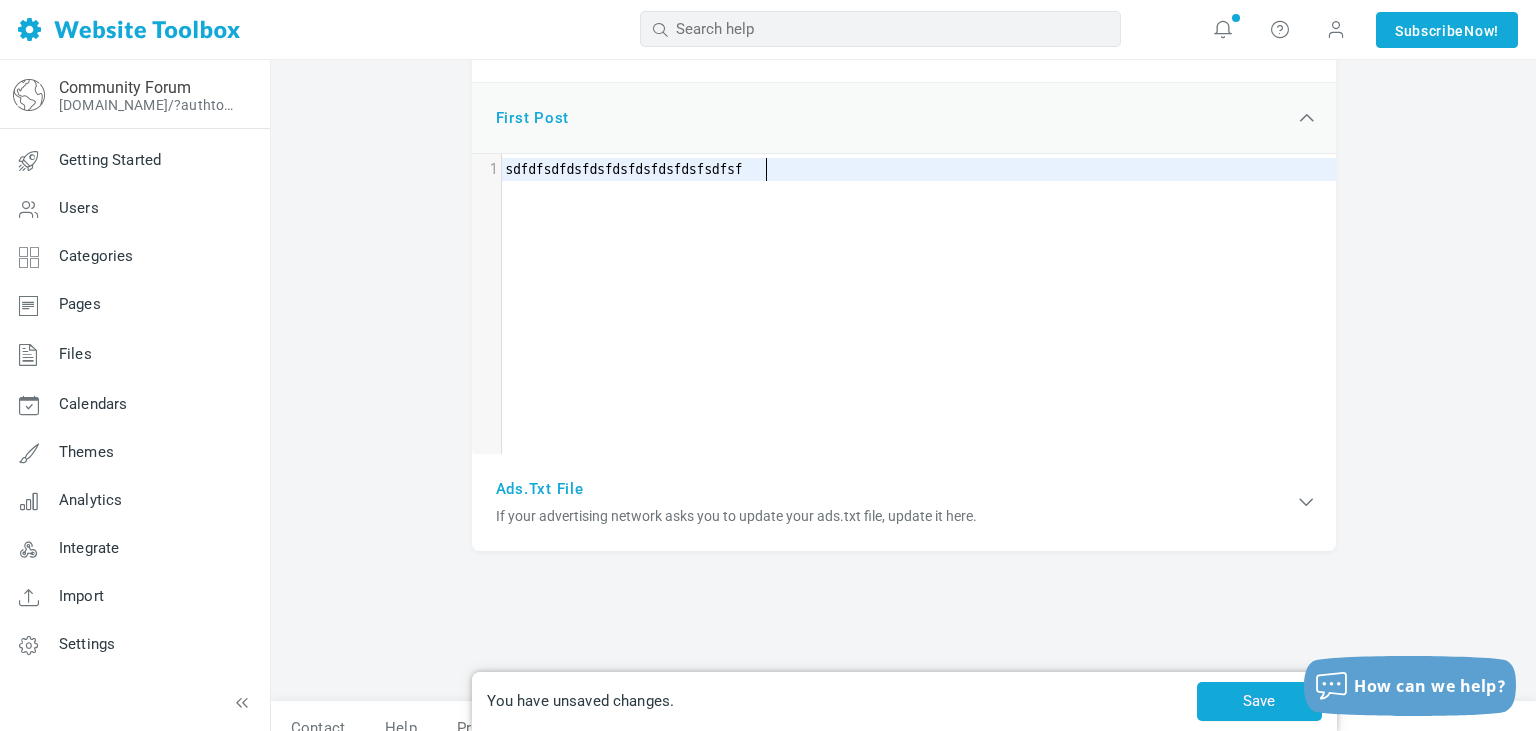scroll, scrollTop: 10, scrollLeft: 246, axis: both 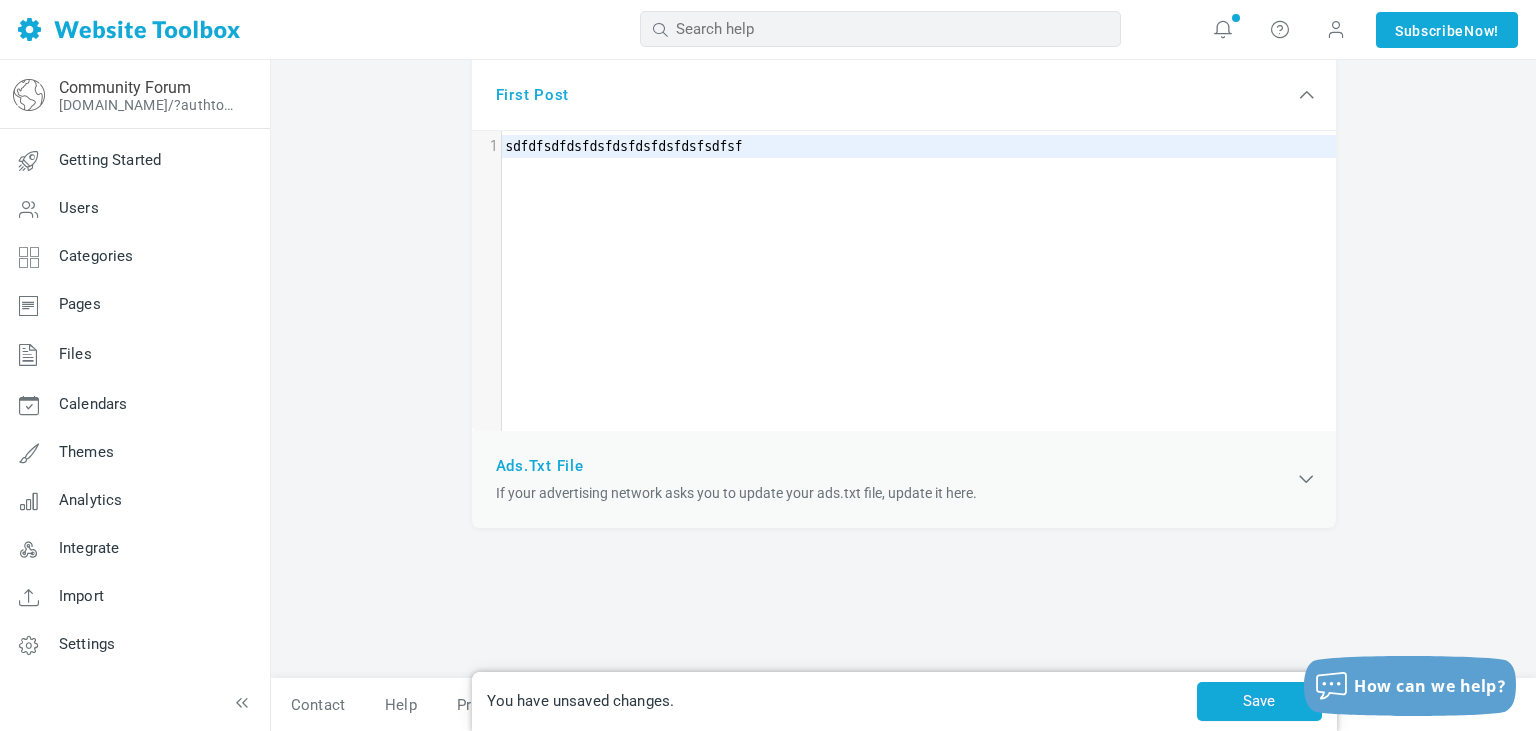 type on "sdfdfsdfdsfdsfdsfdsfdsfdsfsdfsf" 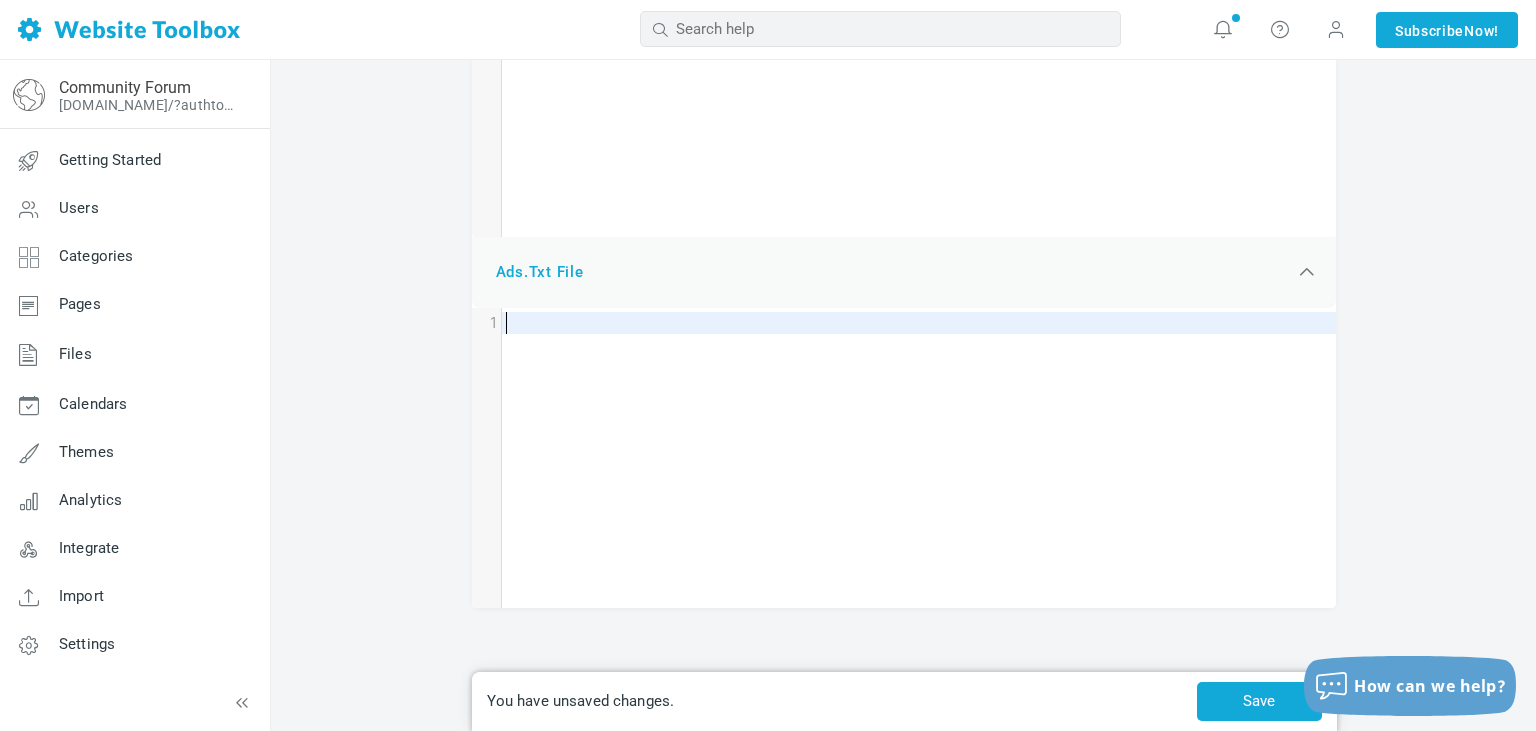 scroll, scrollTop: 723, scrollLeft: 0, axis: vertical 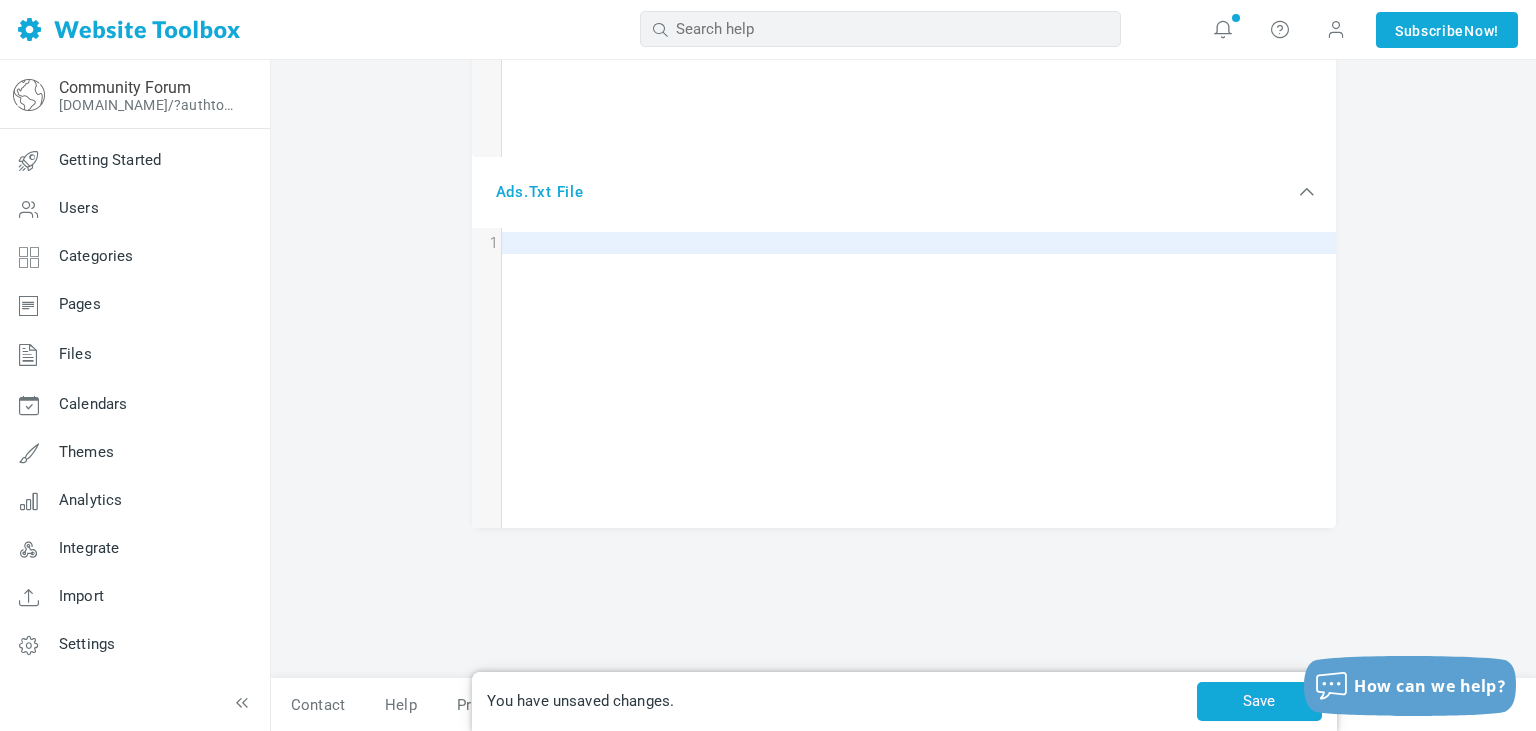 click on "xxxxxxxxxx 1   1 ​" at bounding box center [919, 393] 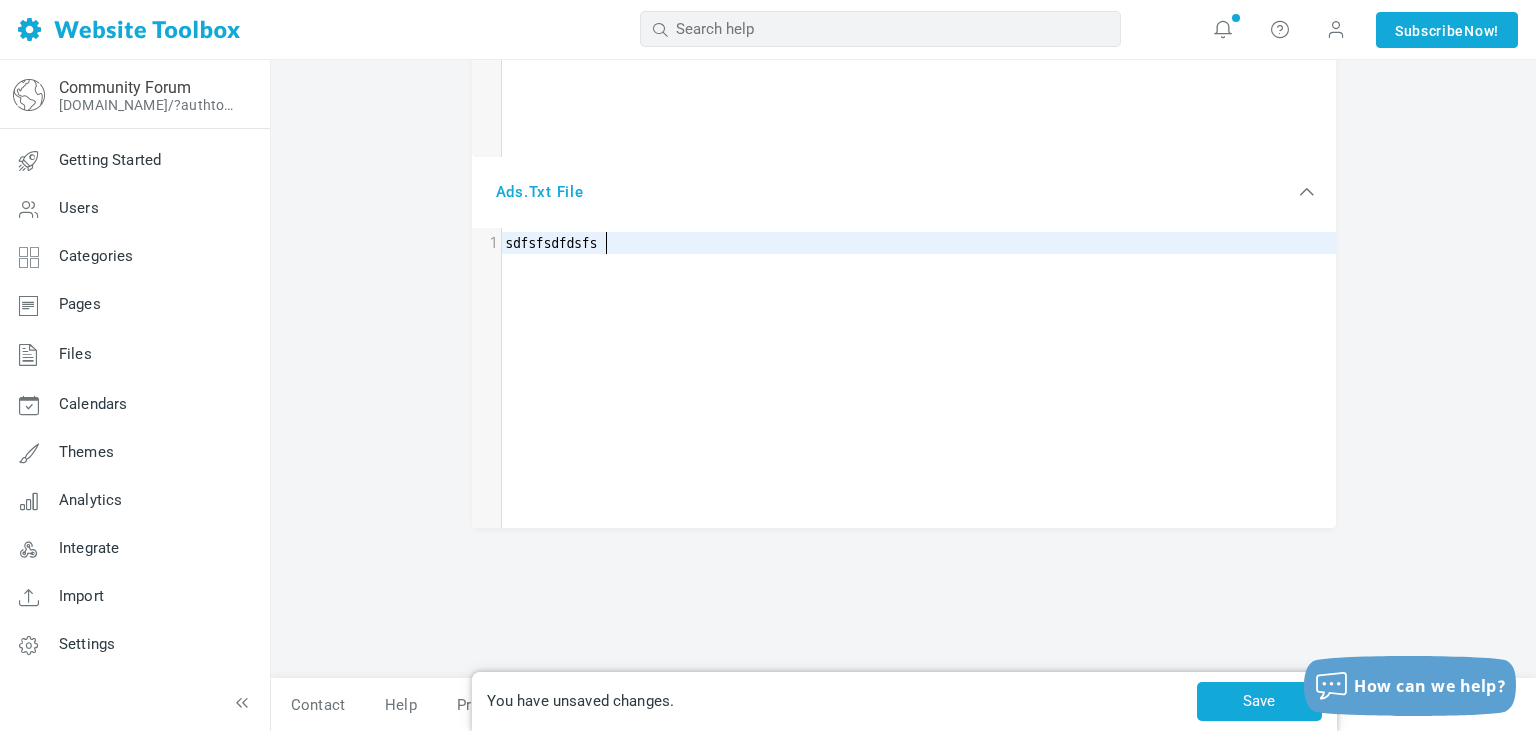 scroll, scrollTop: 10, scrollLeft: 106, axis: both 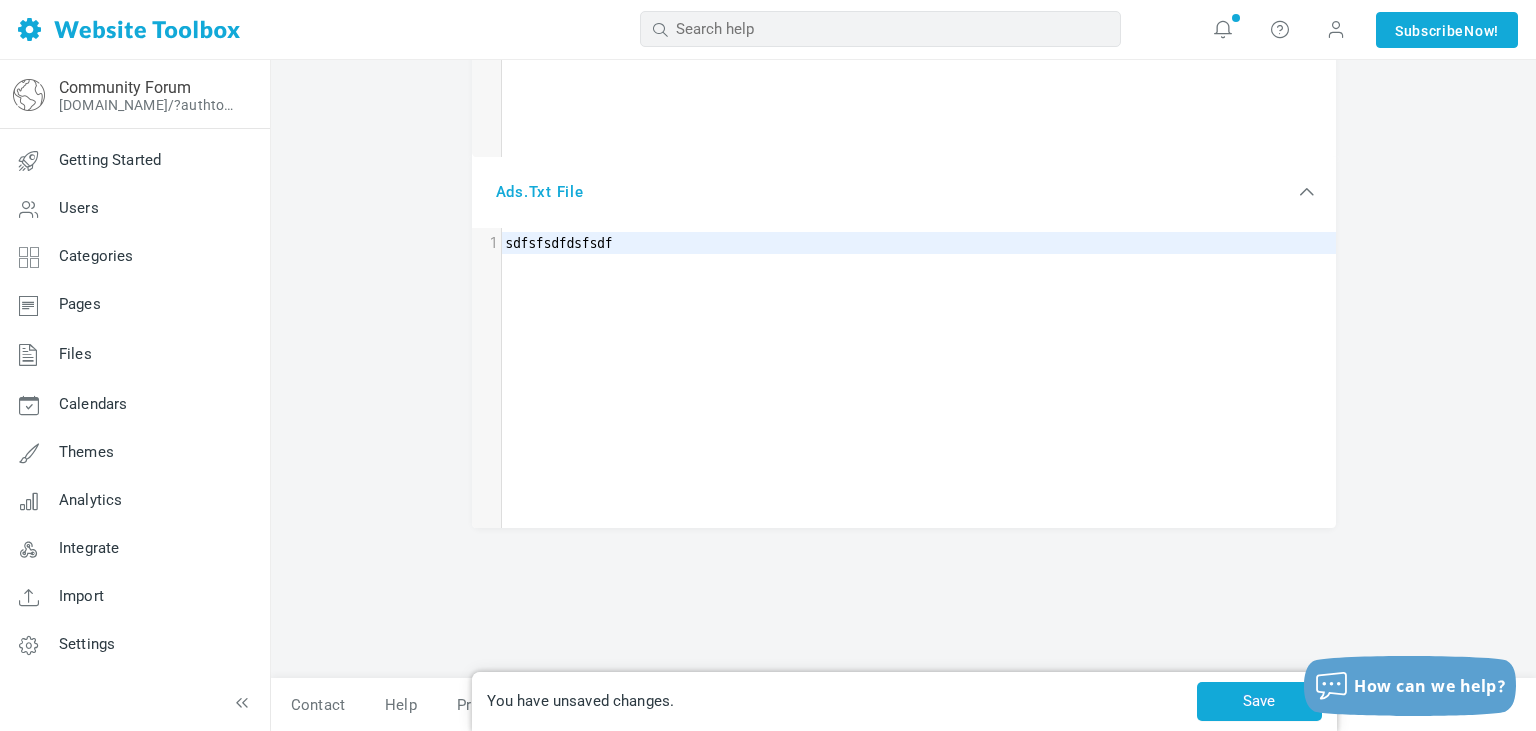 type on "sdfsfsdfdsfsdf" 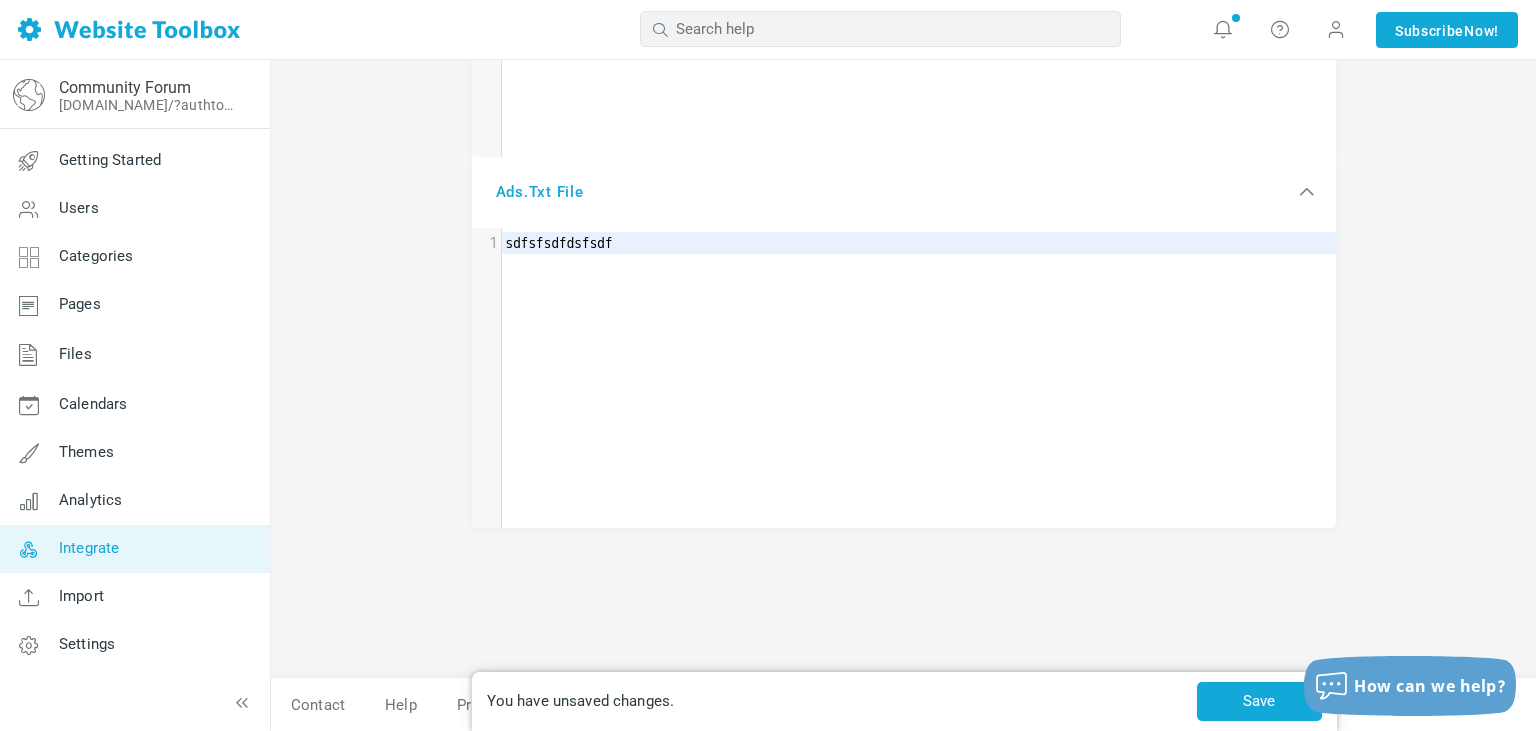 click on "Integrate" at bounding box center (89, 548) 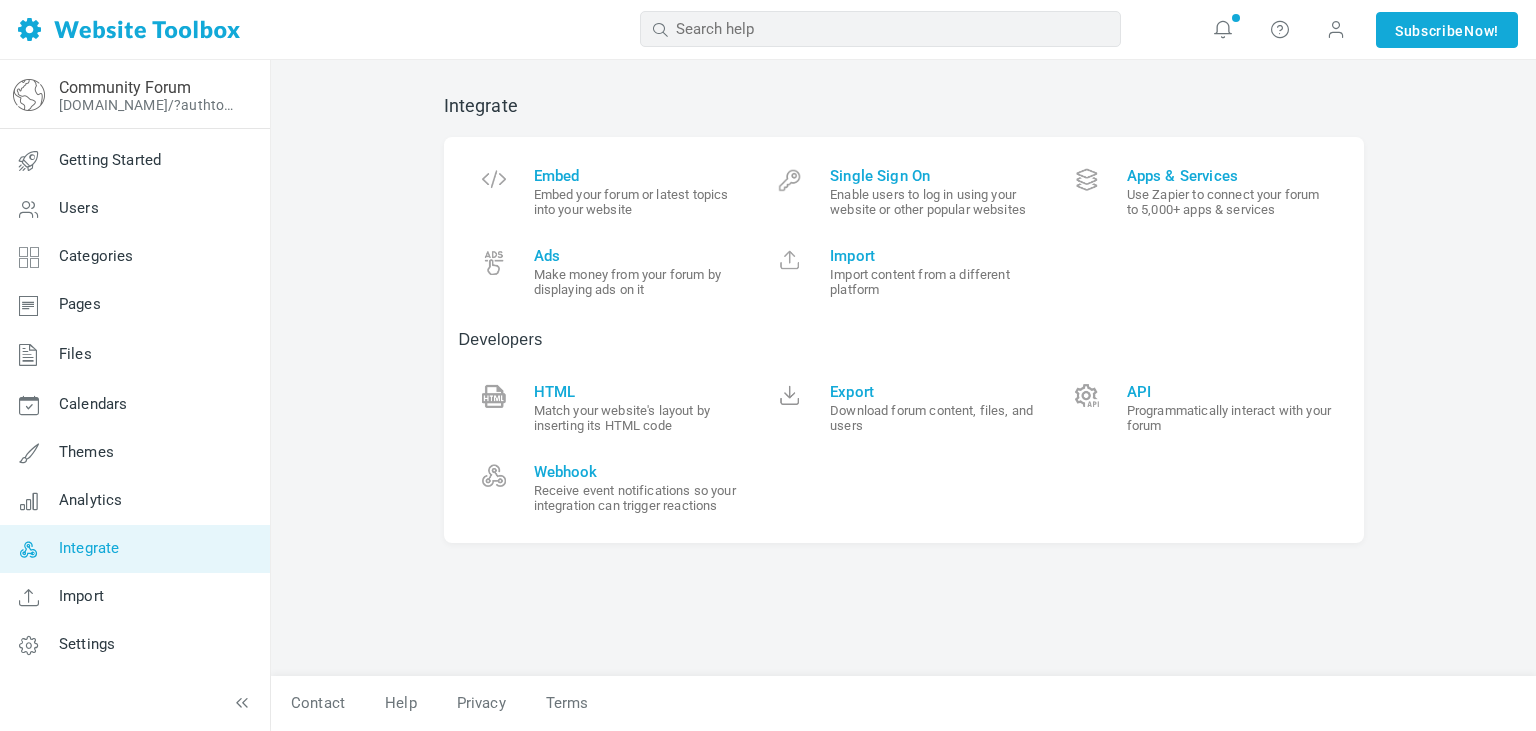 scroll, scrollTop: 0, scrollLeft: 0, axis: both 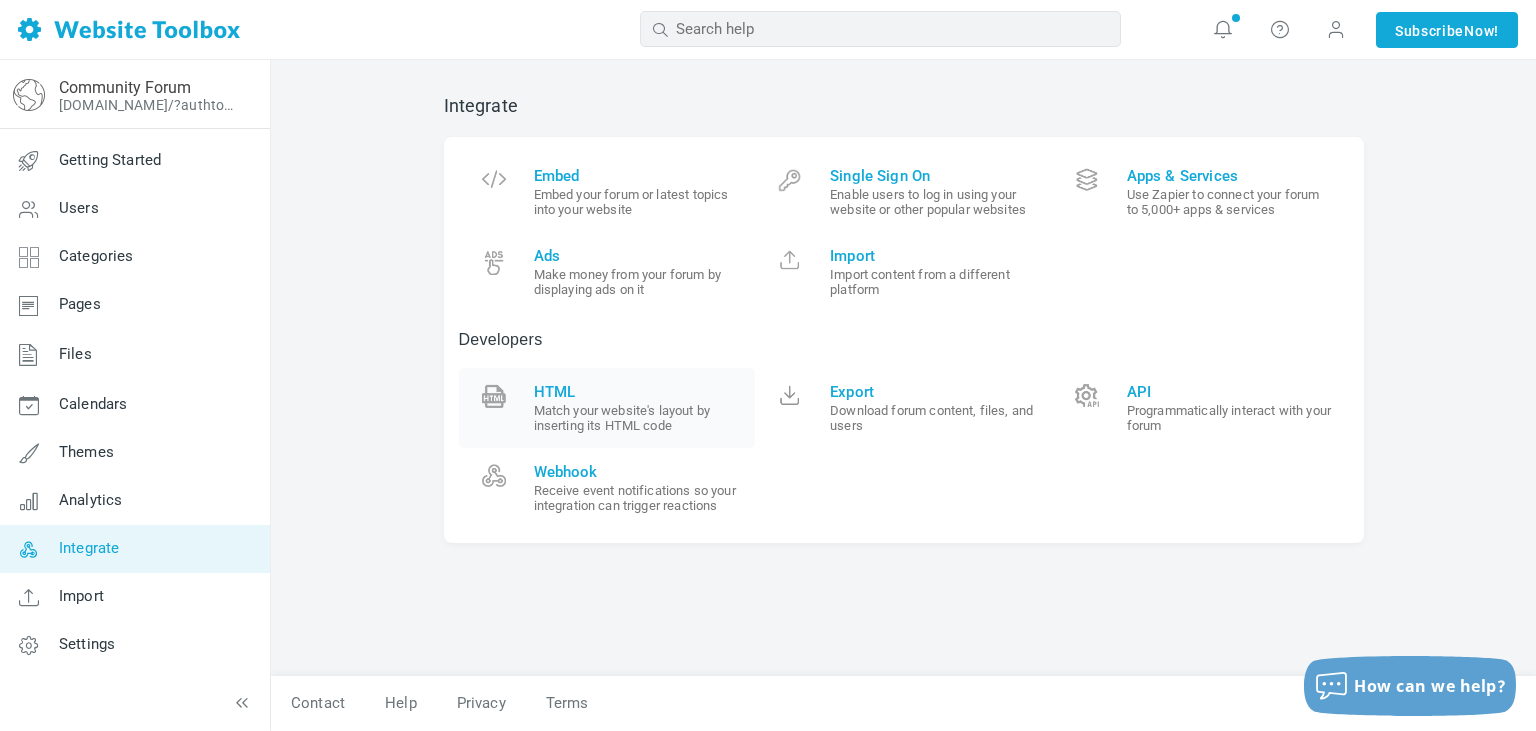click on "HTML" at bounding box center [637, 392] 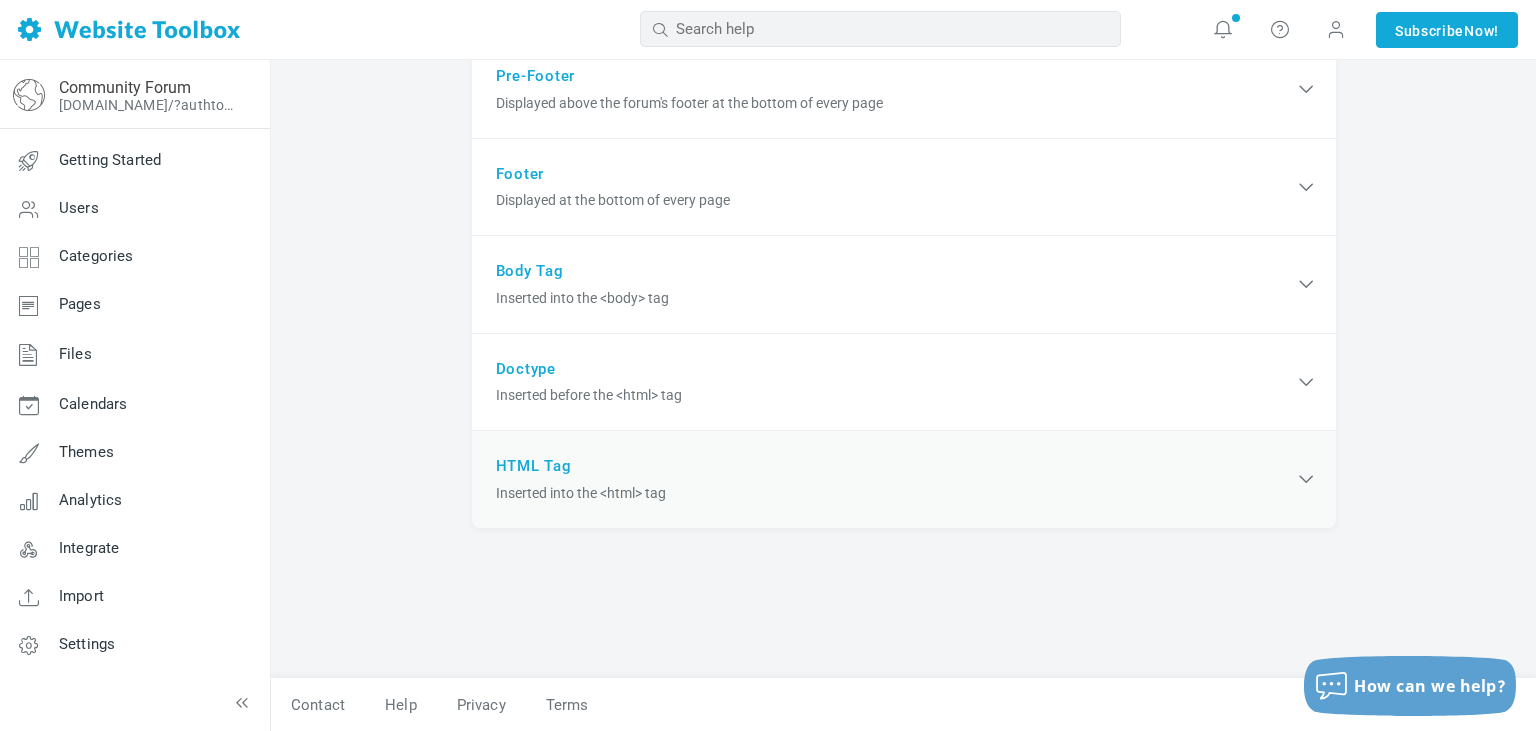 click on "Inserted into the <html> tag" at bounding box center (895, 493) 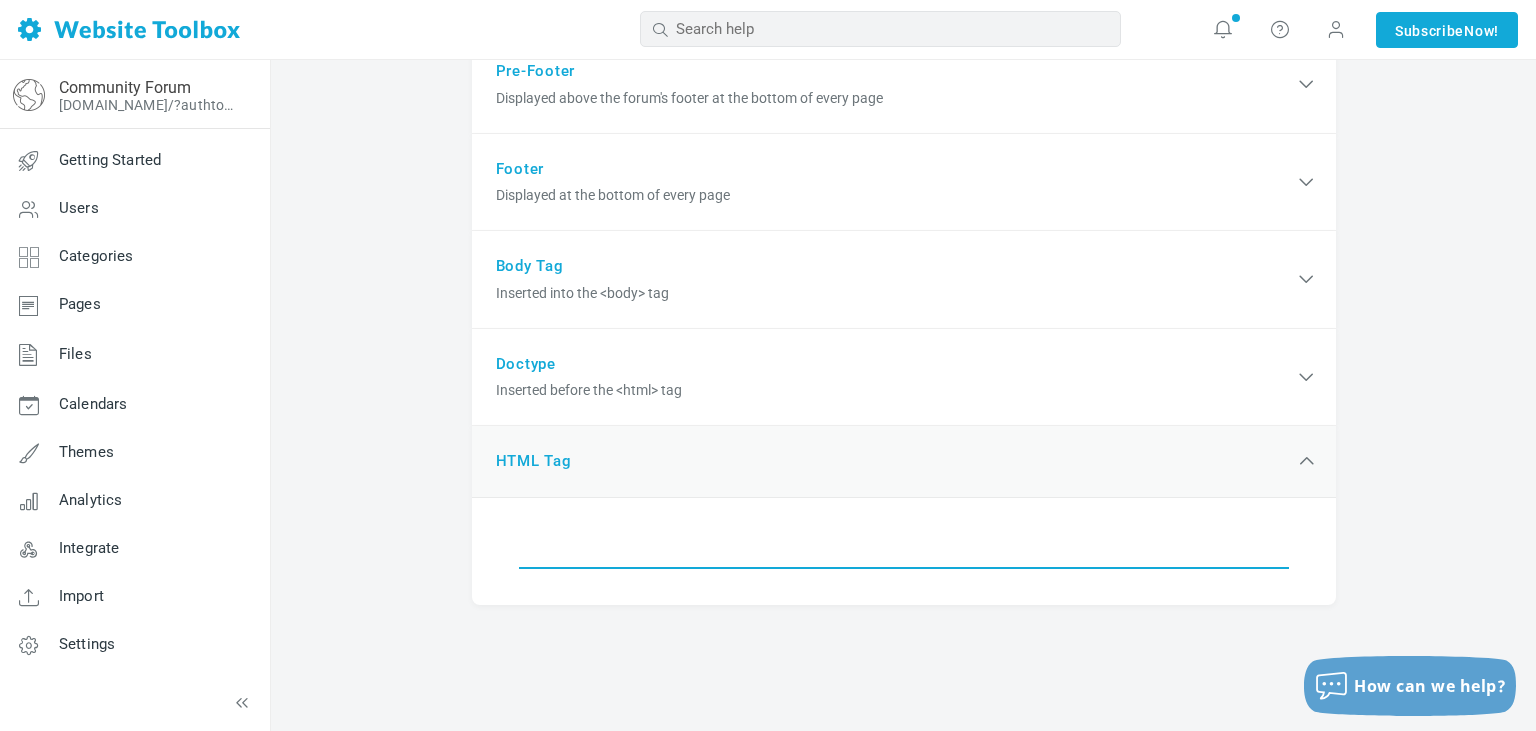 scroll, scrollTop: 492, scrollLeft: 0, axis: vertical 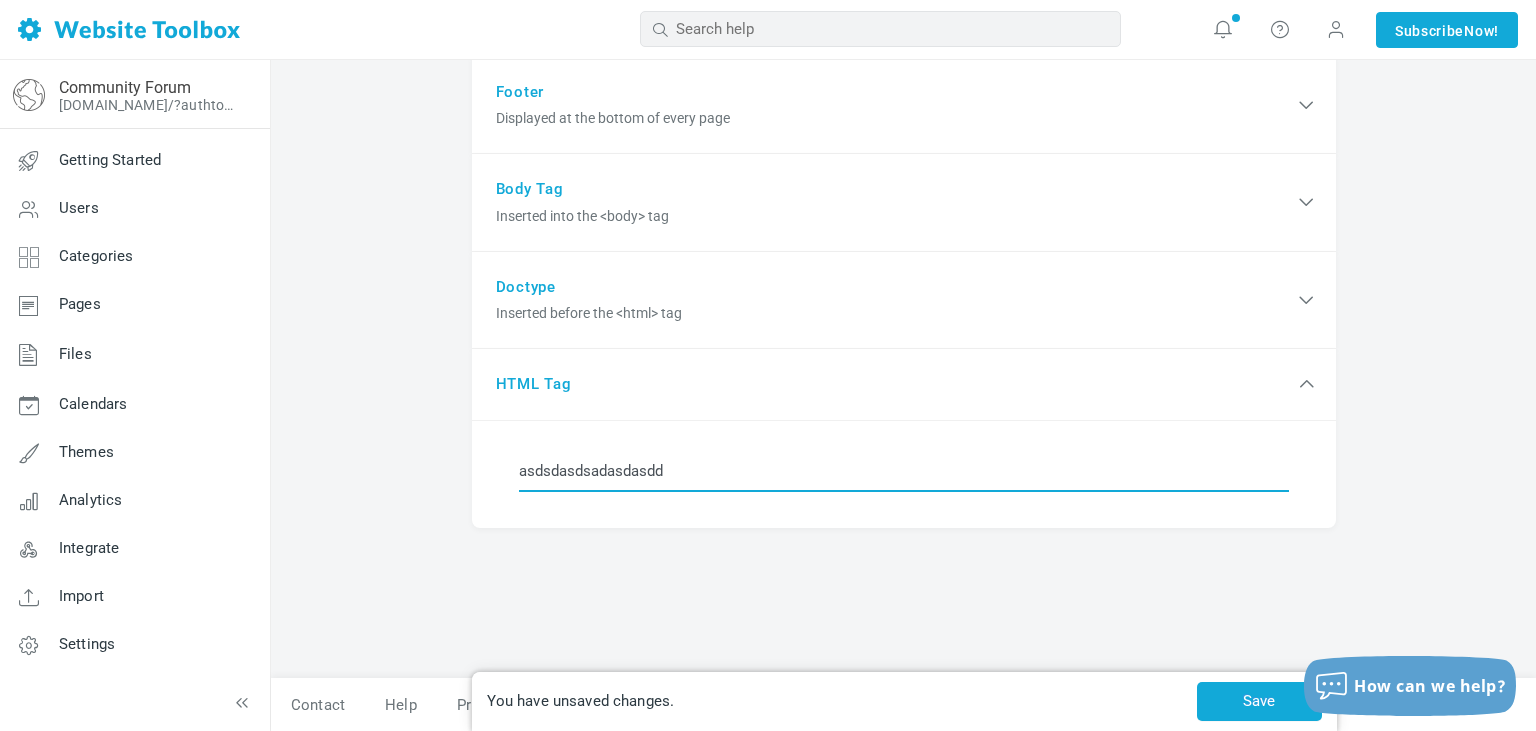 type on "asdsdasdsadasdasdd" 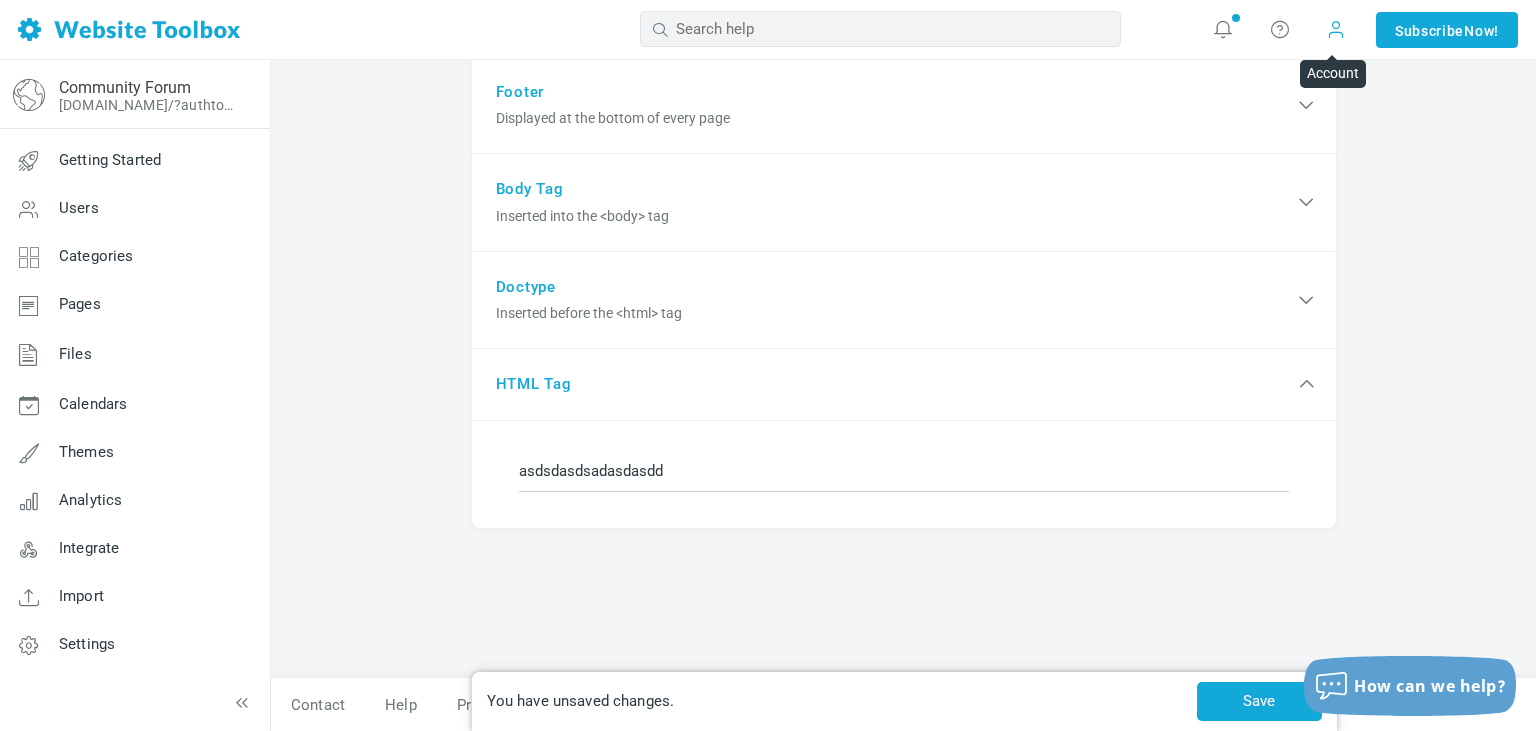 click at bounding box center (1336, 29) 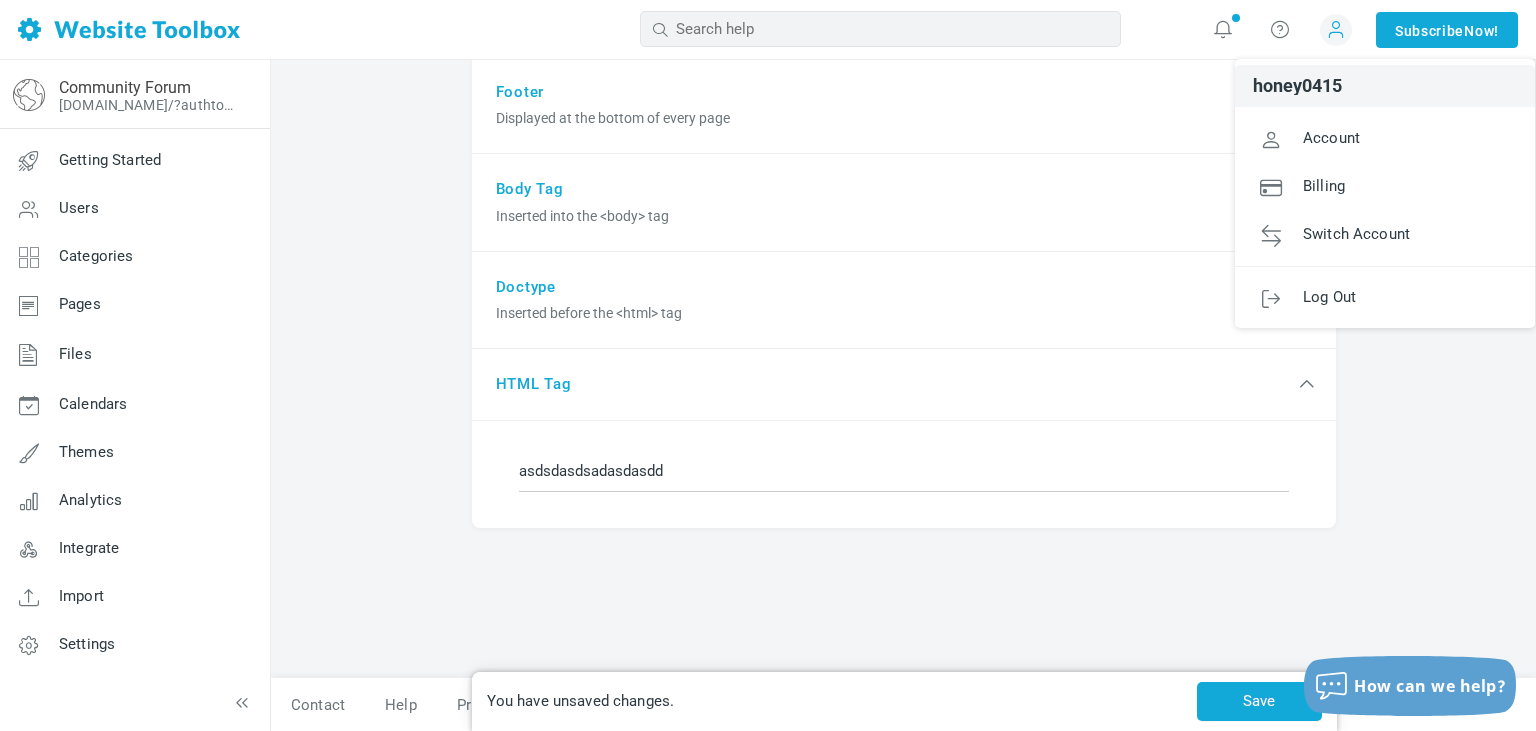 click on "Custom HTML
You have unsaved changes.
Save
Copy the HTML code for your website layout into your forum's header and footer to make your forum look exactly like your website.
Alternatively, you can  embed your forum  into an existing page of your website.
Need help?  Ask us to do it for you!
saved.
The title tag you specified will be ignored by browsers.
You can change the title of your forum by  customizing your theme .
Don't see your ads on the forum? You're using  Google Adsense Auto Ads , which automatically decides when and where to display ads. If you want full control over when and where ads appear, use  ad units  instead.
Don't see your ads on the forum? You're currently using a default domain name for your forum. Google Adsense requires you to  use your own domain name  to display ads." at bounding box center (903, 150) 